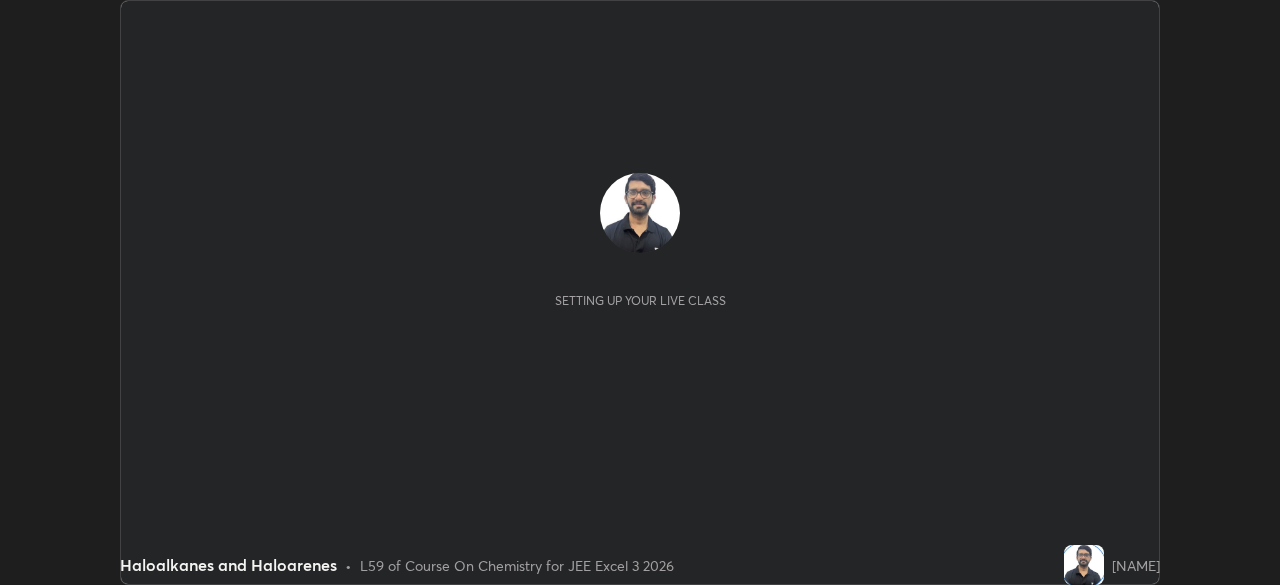 scroll, scrollTop: 0, scrollLeft: 0, axis: both 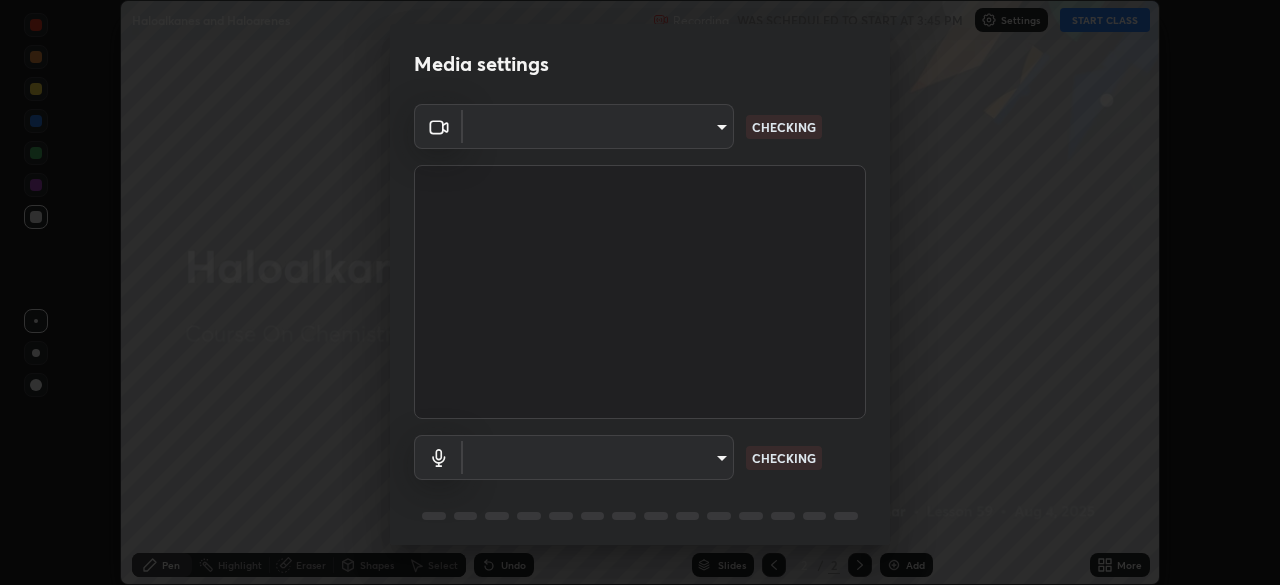 type on "b04d3f4aab0507a607fcb058103082b40897ea5b56942dd6fa8112f95d025699" 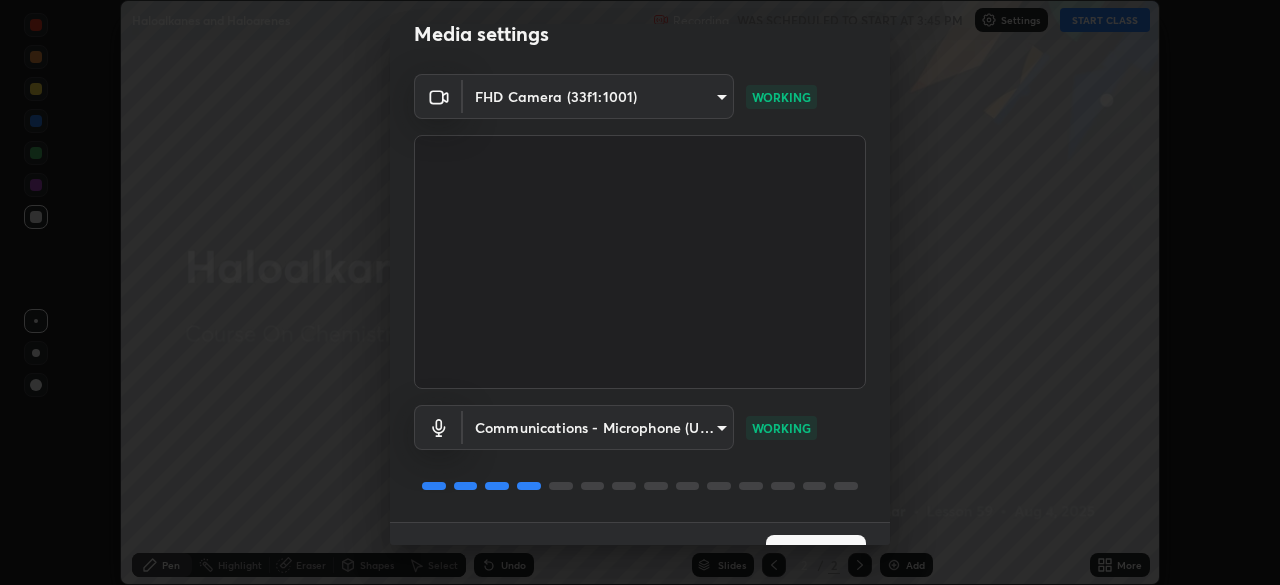 scroll, scrollTop: 71, scrollLeft: 0, axis: vertical 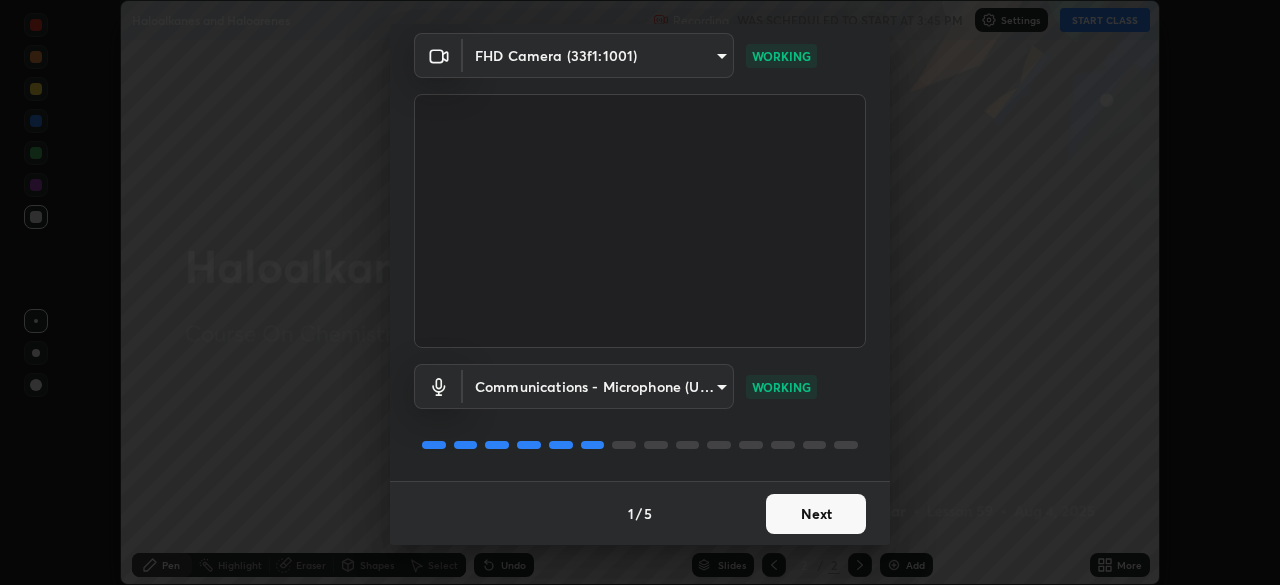 click on "Next" at bounding box center [816, 514] 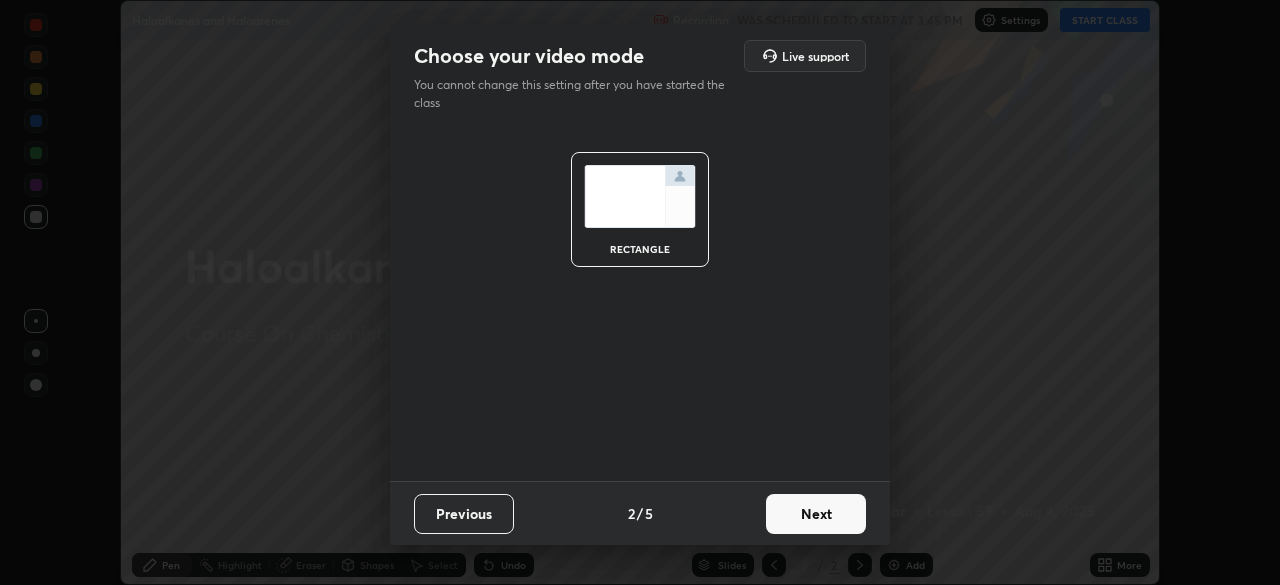 scroll, scrollTop: 0, scrollLeft: 0, axis: both 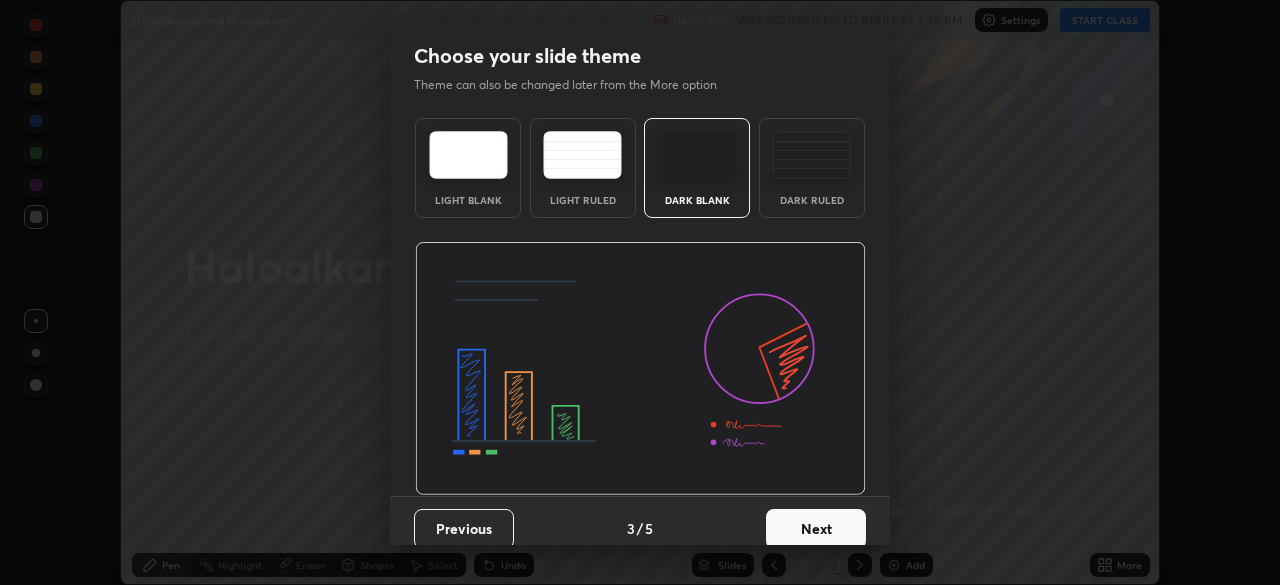 click on "Next" at bounding box center [816, 529] 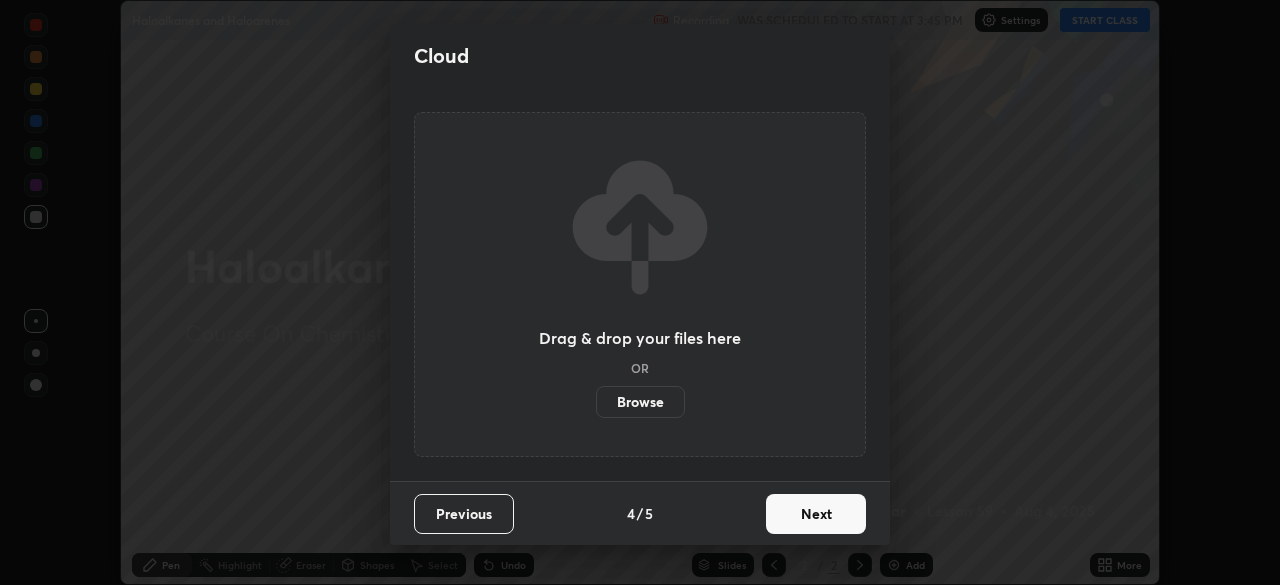 click on "Next" at bounding box center (816, 514) 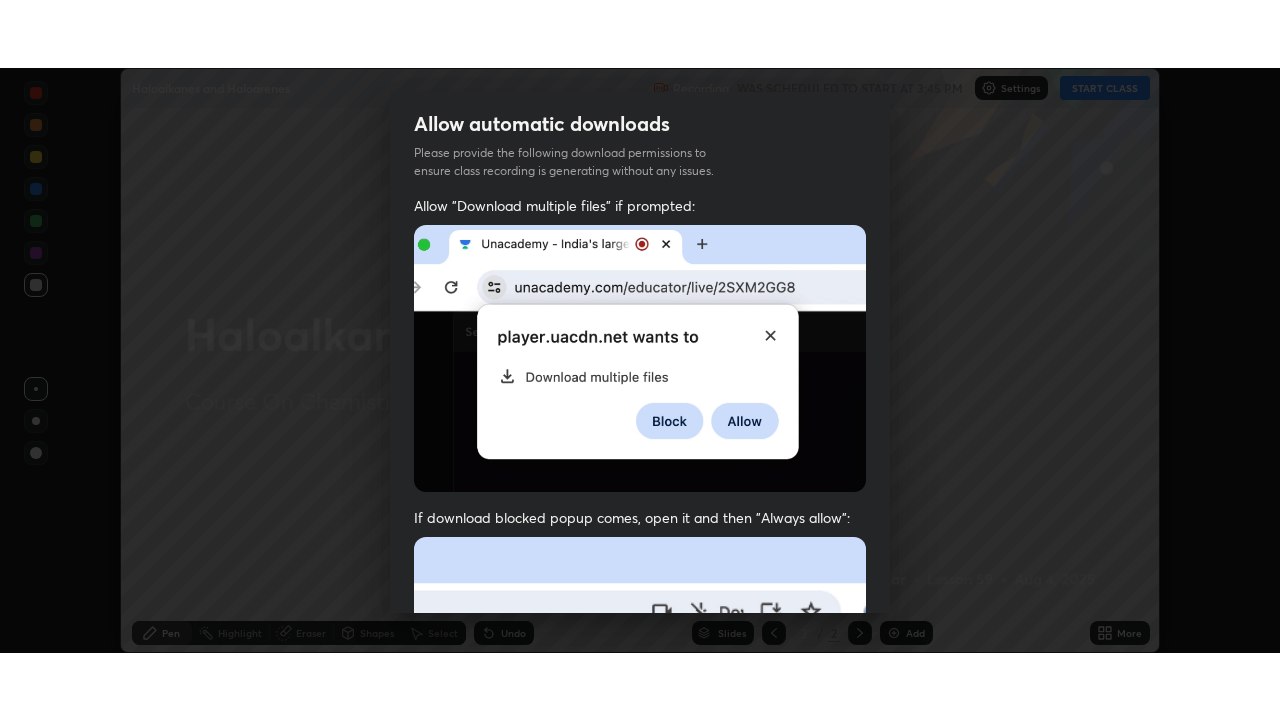 scroll, scrollTop: 479, scrollLeft: 0, axis: vertical 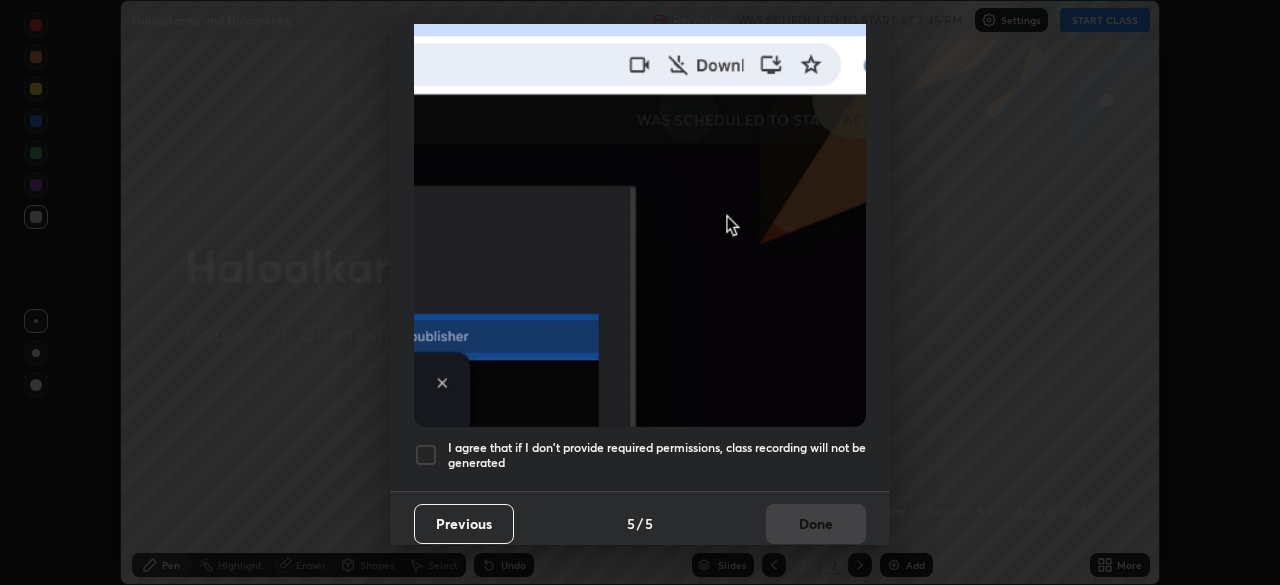 click at bounding box center [426, 455] 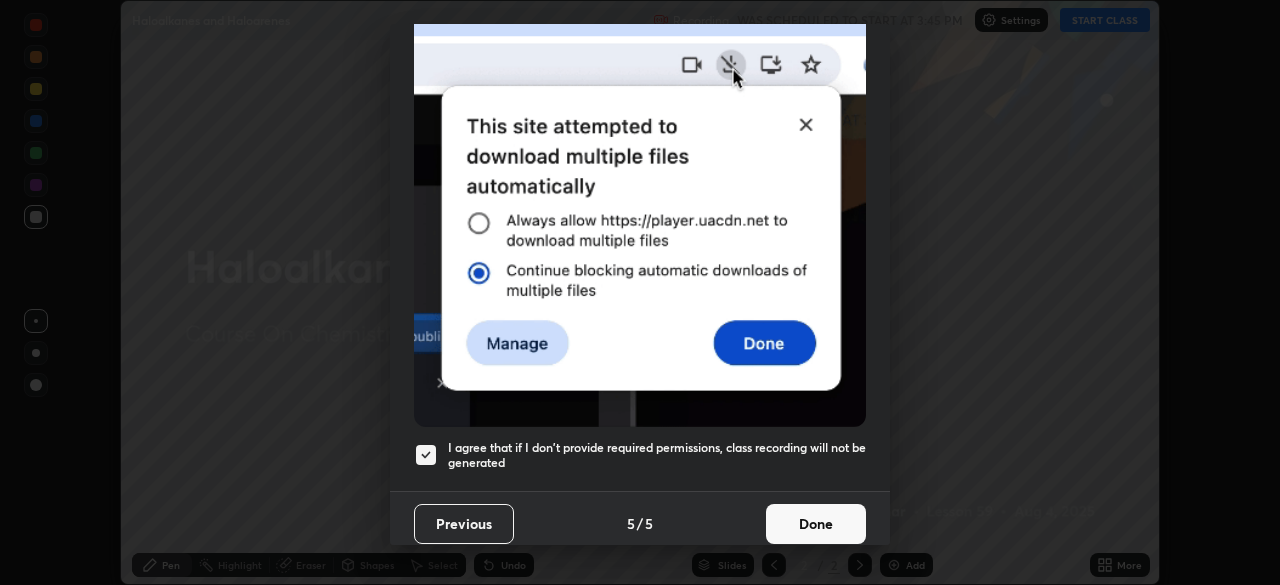 click on "Done" at bounding box center [816, 524] 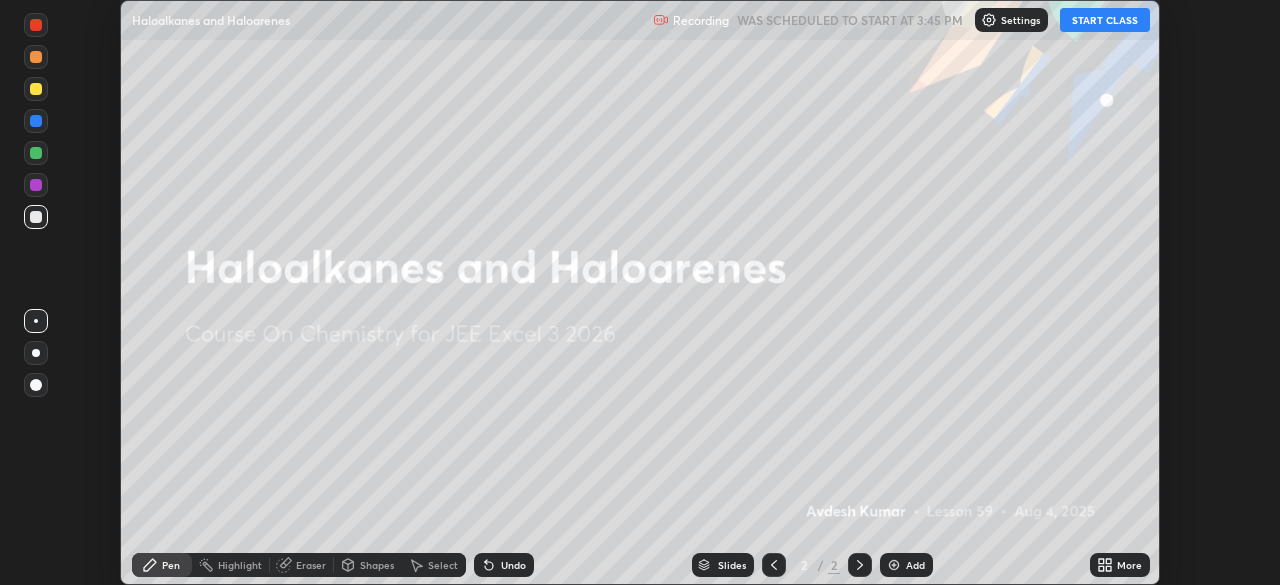 click 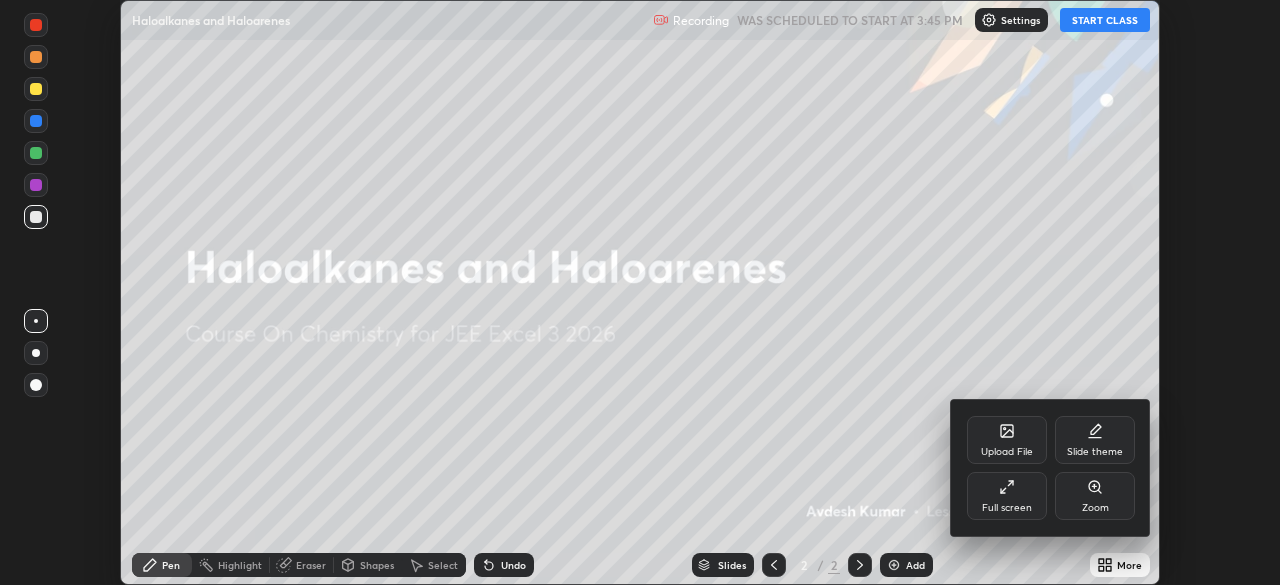 click on "Full screen" at bounding box center [1007, 496] 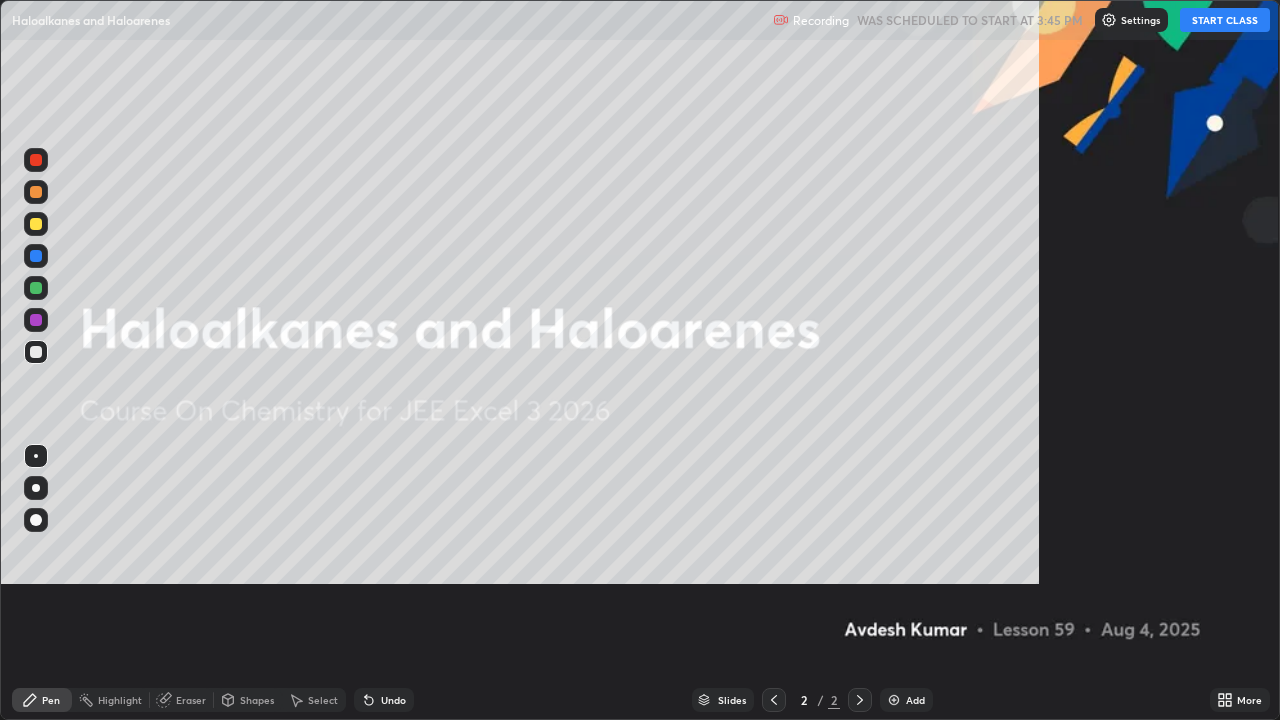 scroll, scrollTop: 99280, scrollLeft: 98720, axis: both 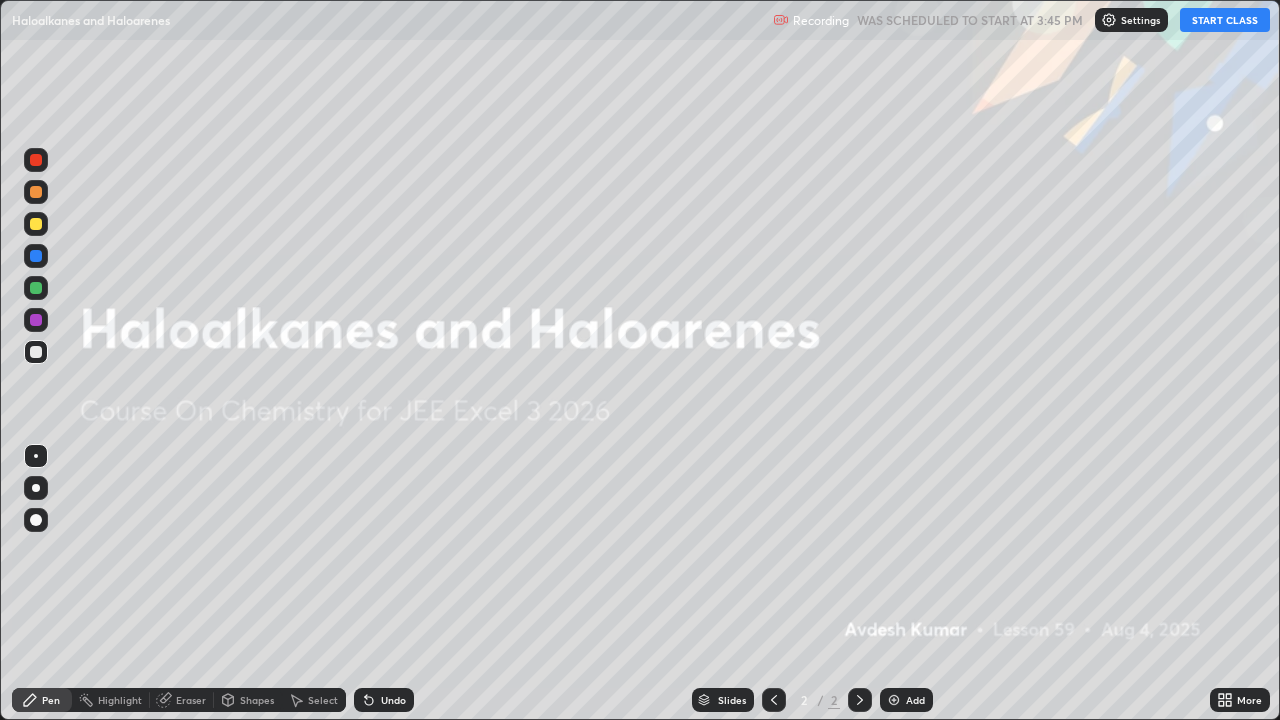click on "START CLASS" at bounding box center [1225, 20] 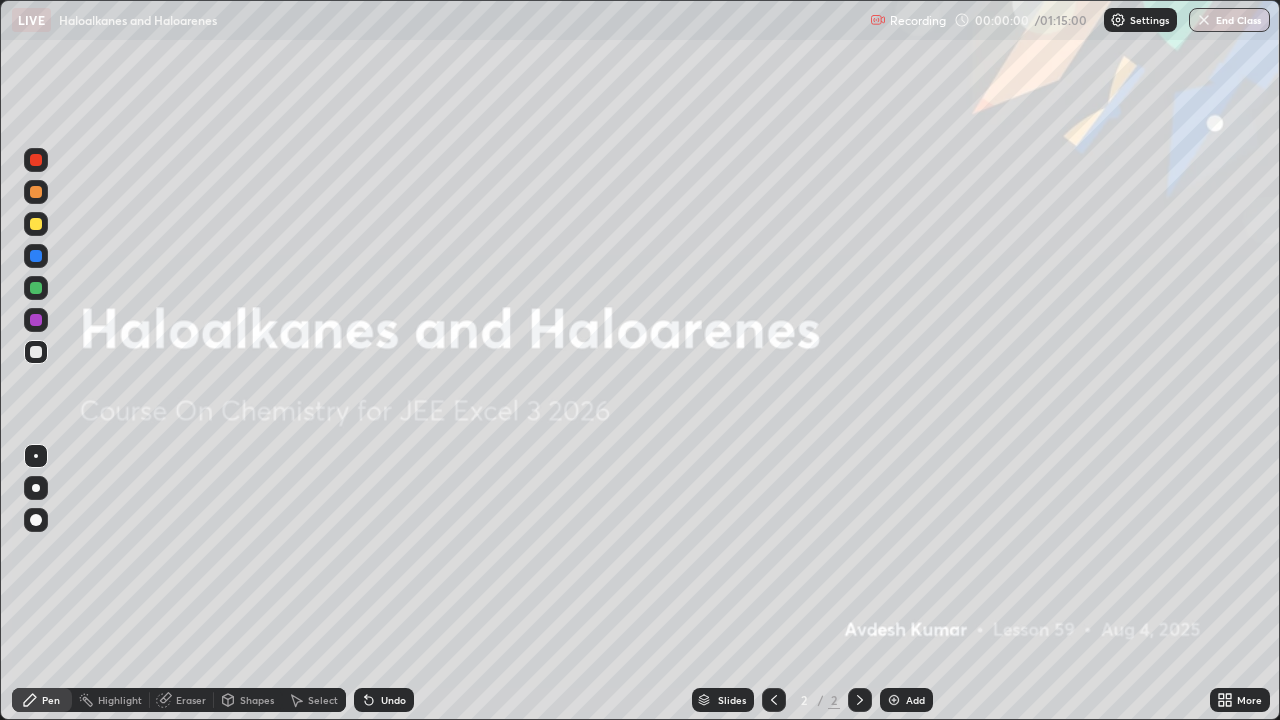 click on "Add" at bounding box center [906, 700] 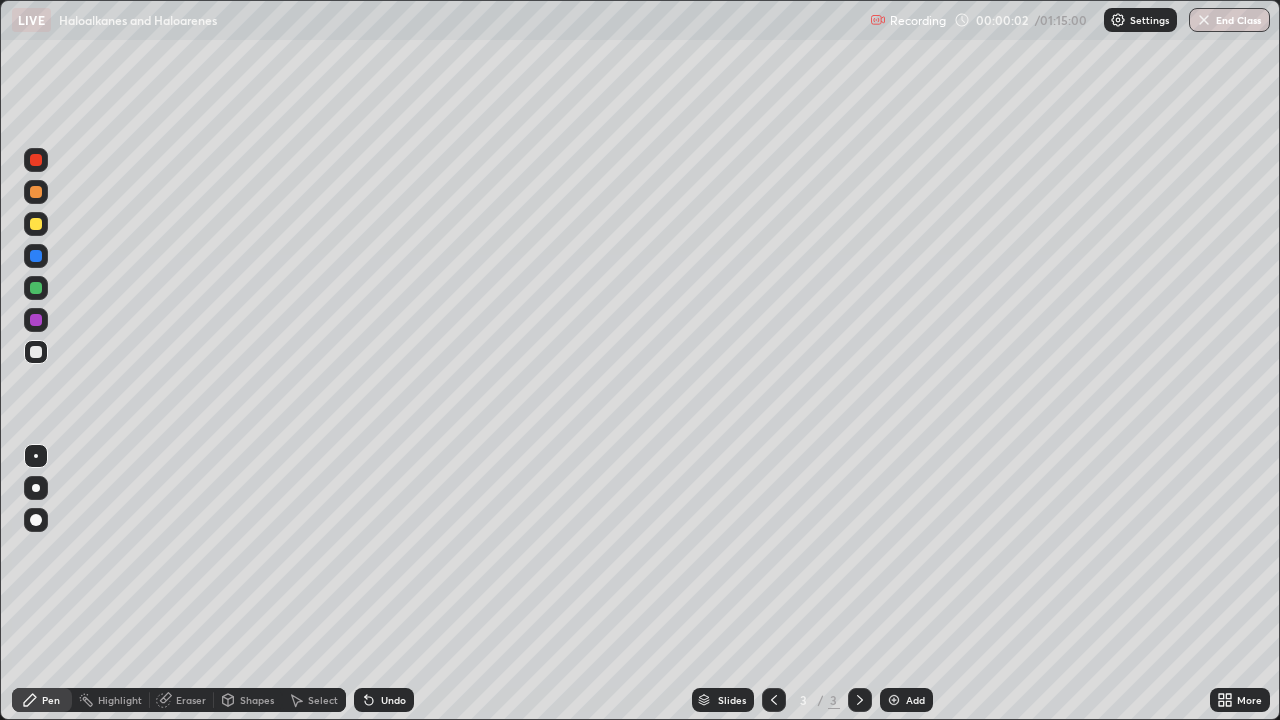 click at bounding box center (36, 488) 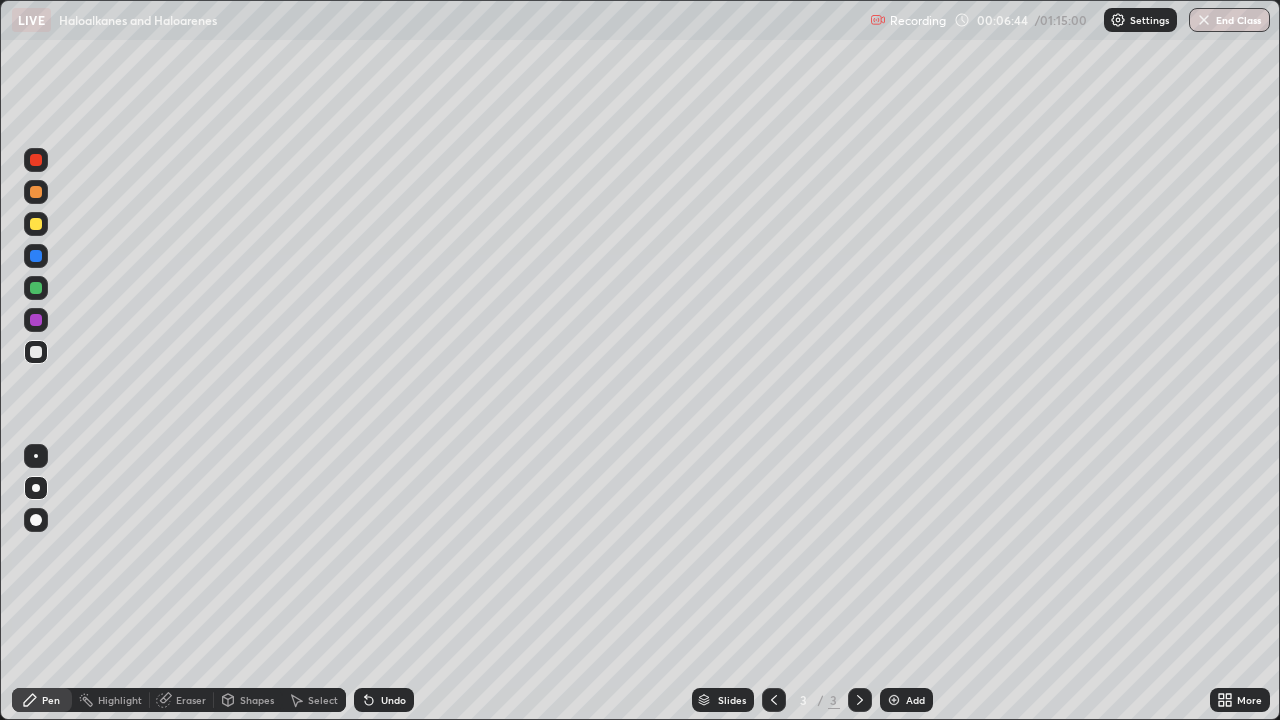 click at bounding box center (36, 488) 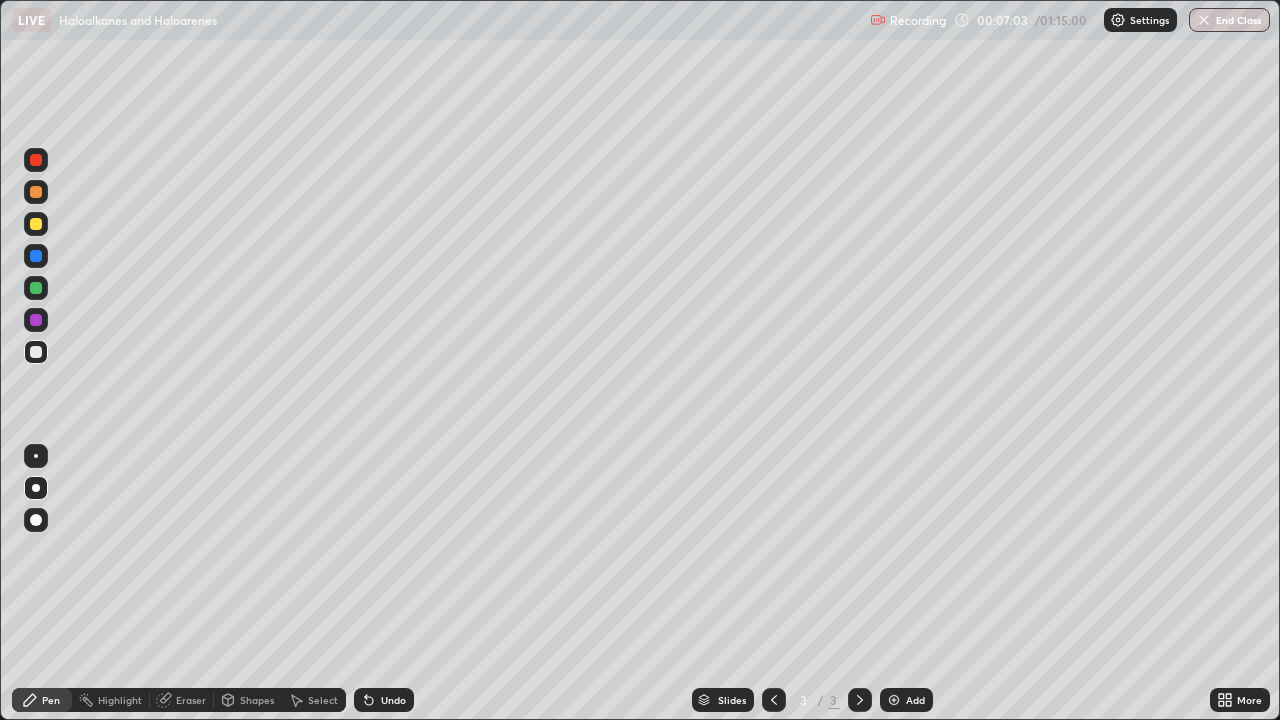 click 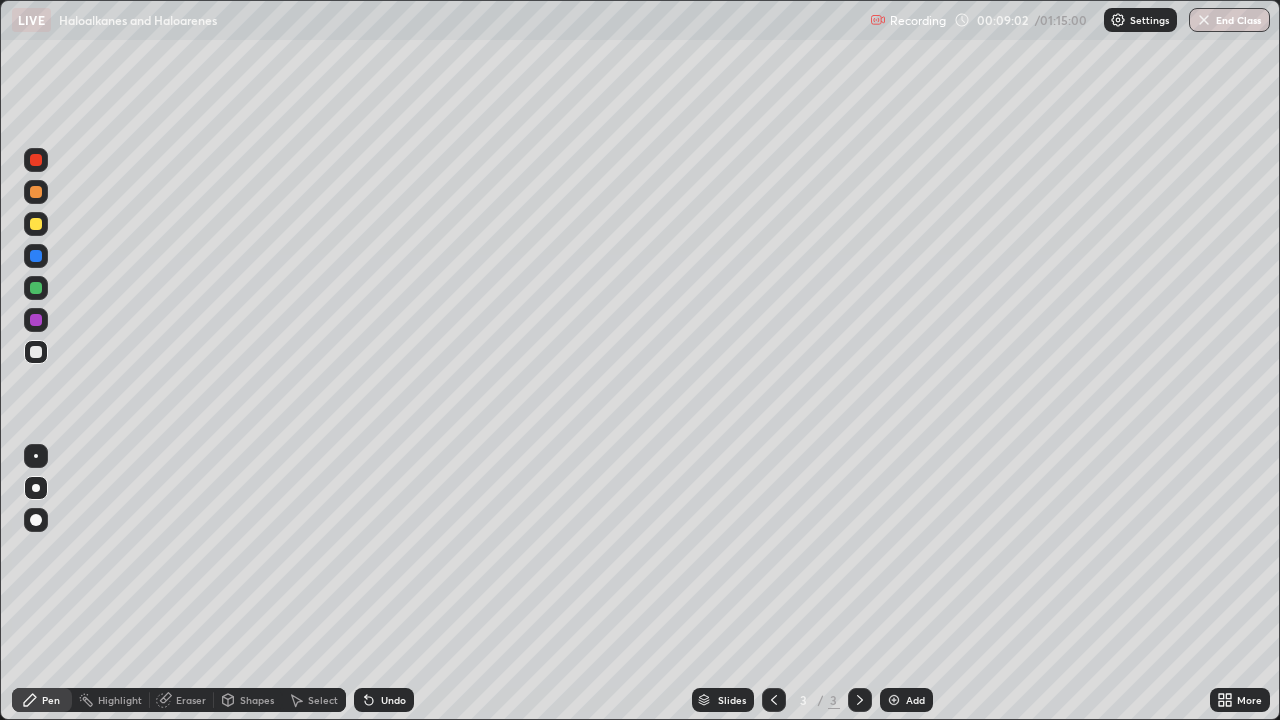 click at bounding box center (36, 224) 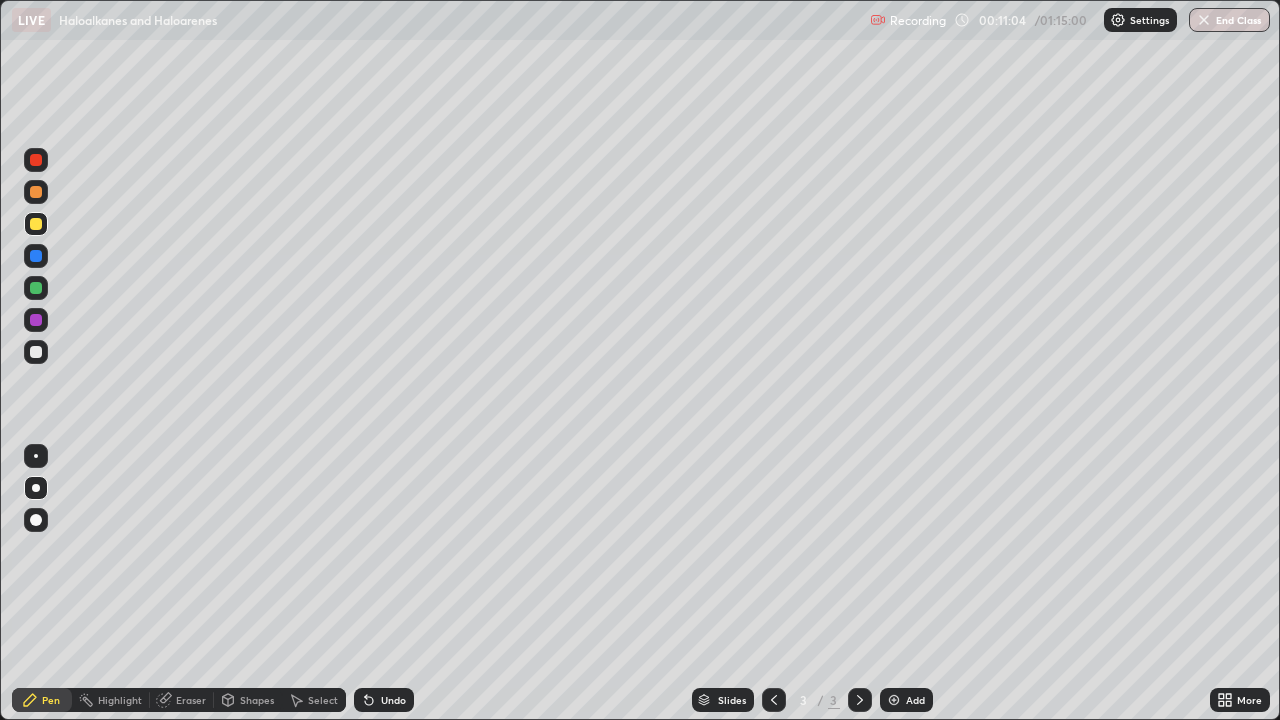 click at bounding box center [36, 352] 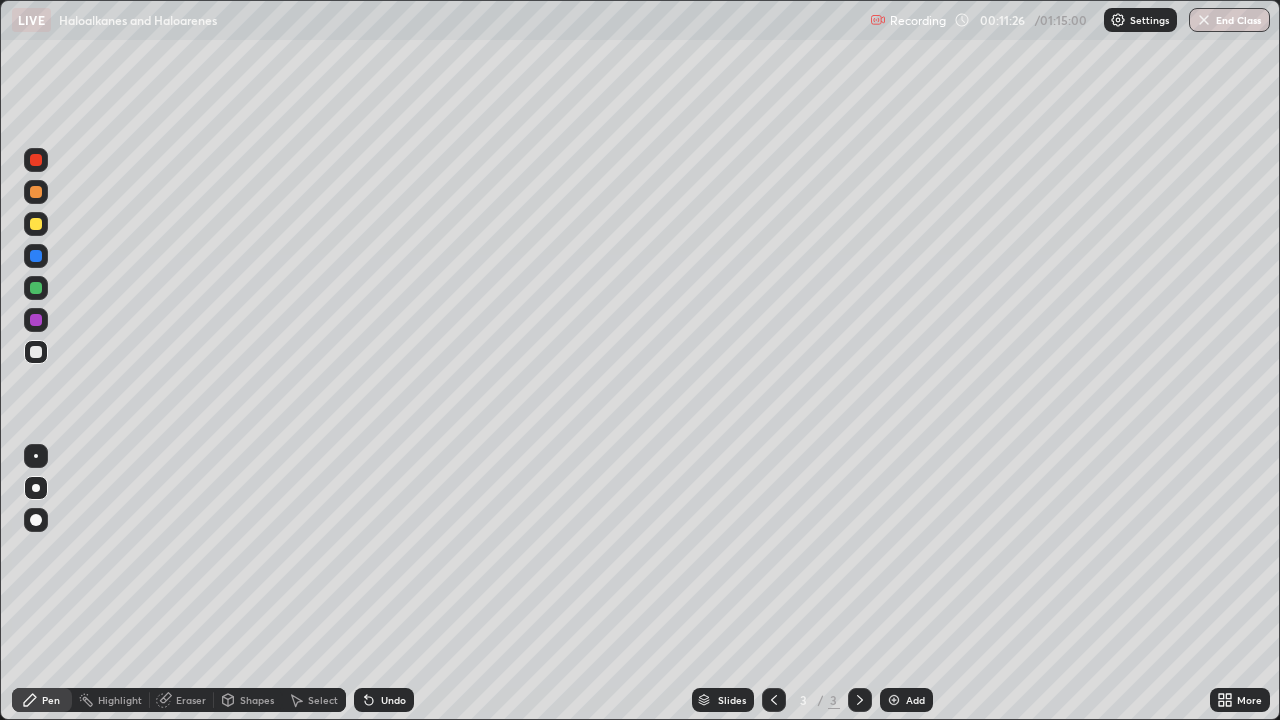 click on "Add" at bounding box center [906, 700] 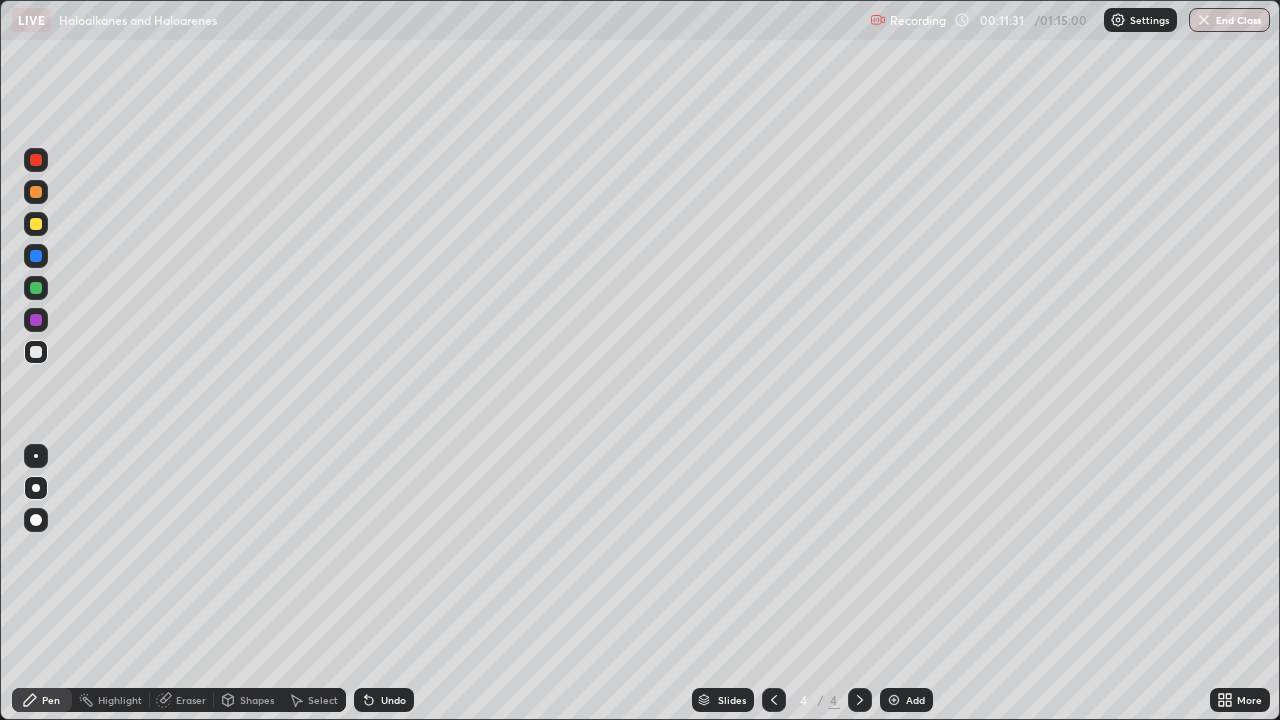 click 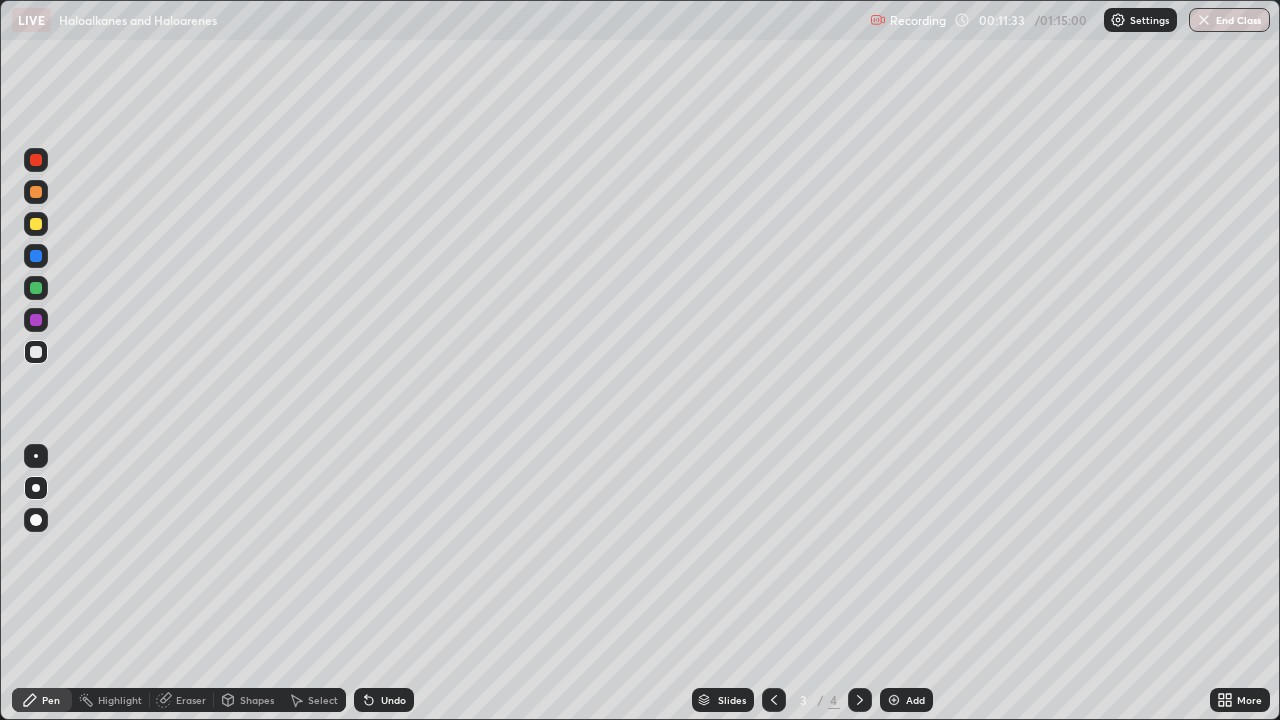 click at bounding box center (36, 224) 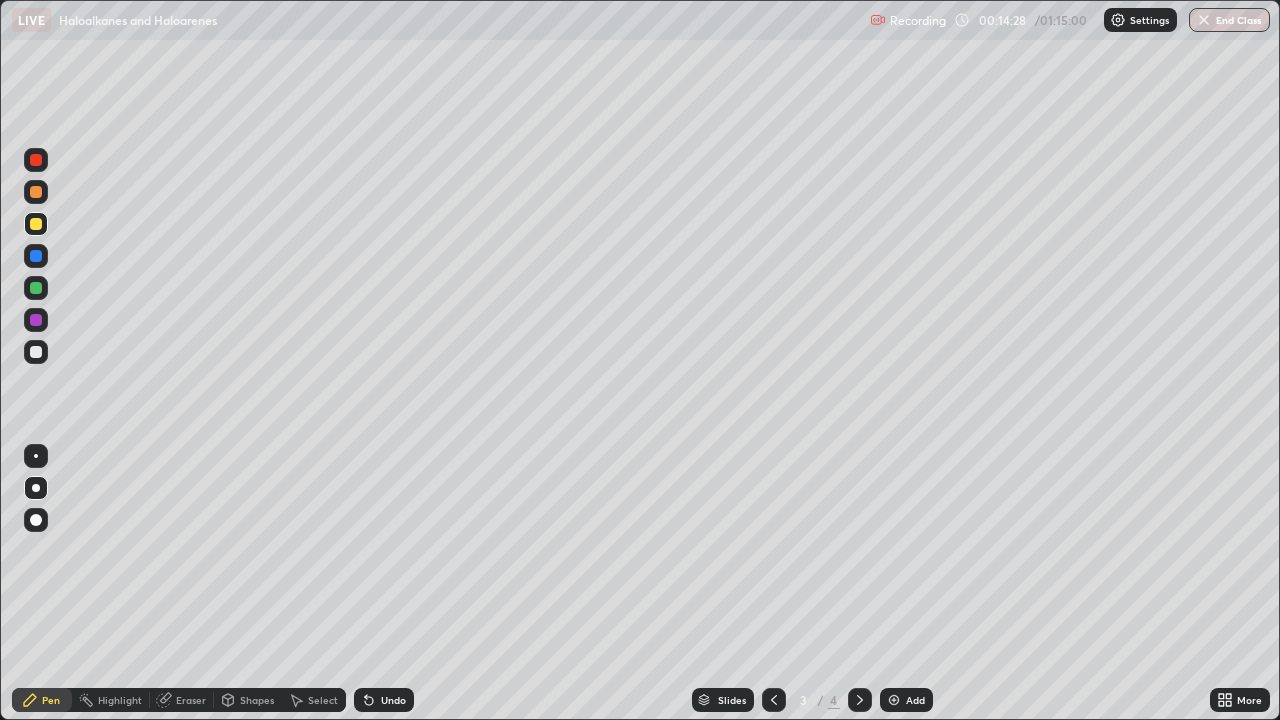 click 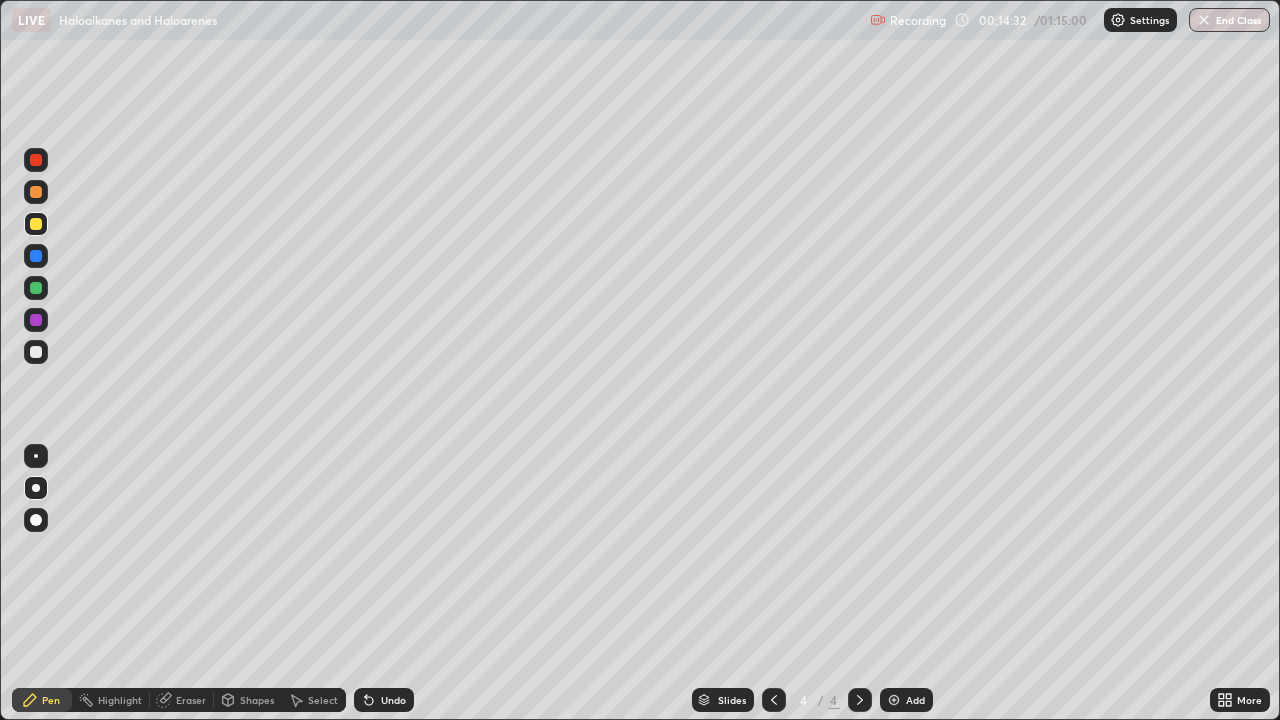 click at bounding box center [36, 352] 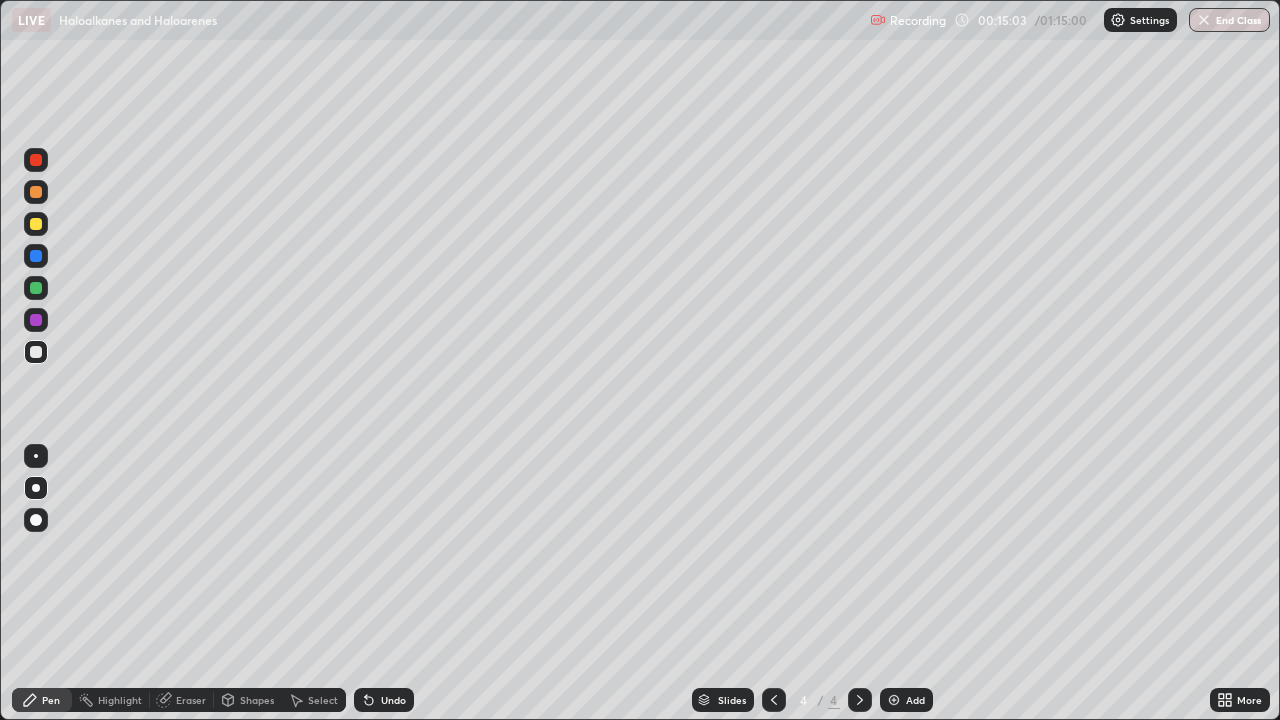 click on "Undo" at bounding box center [384, 700] 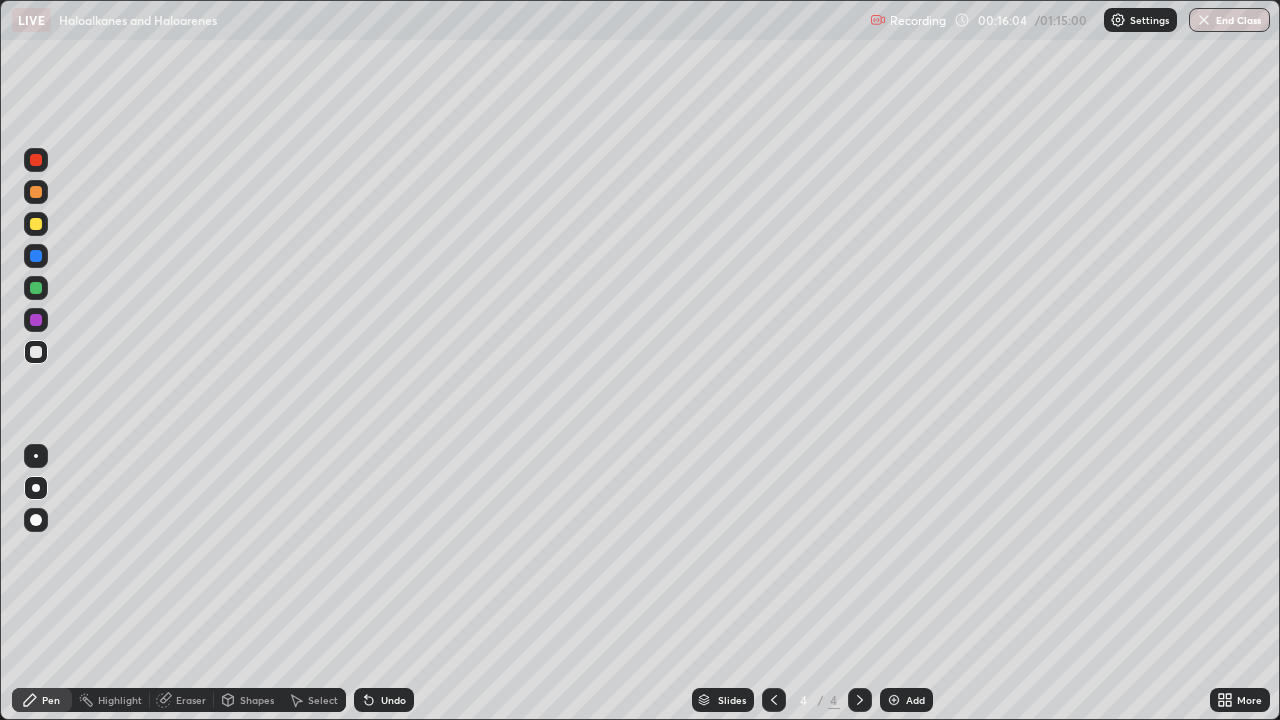 click on "Undo" at bounding box center (384, 700) 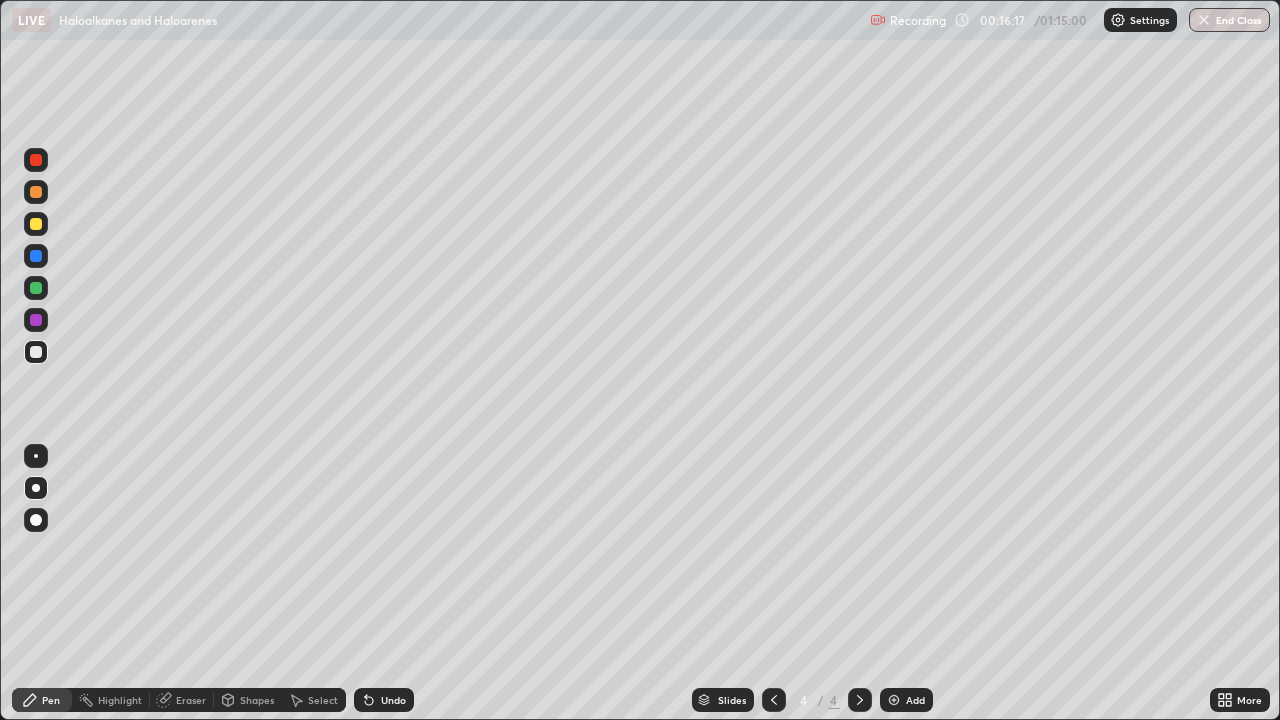 click at bounding box center (36, 224) 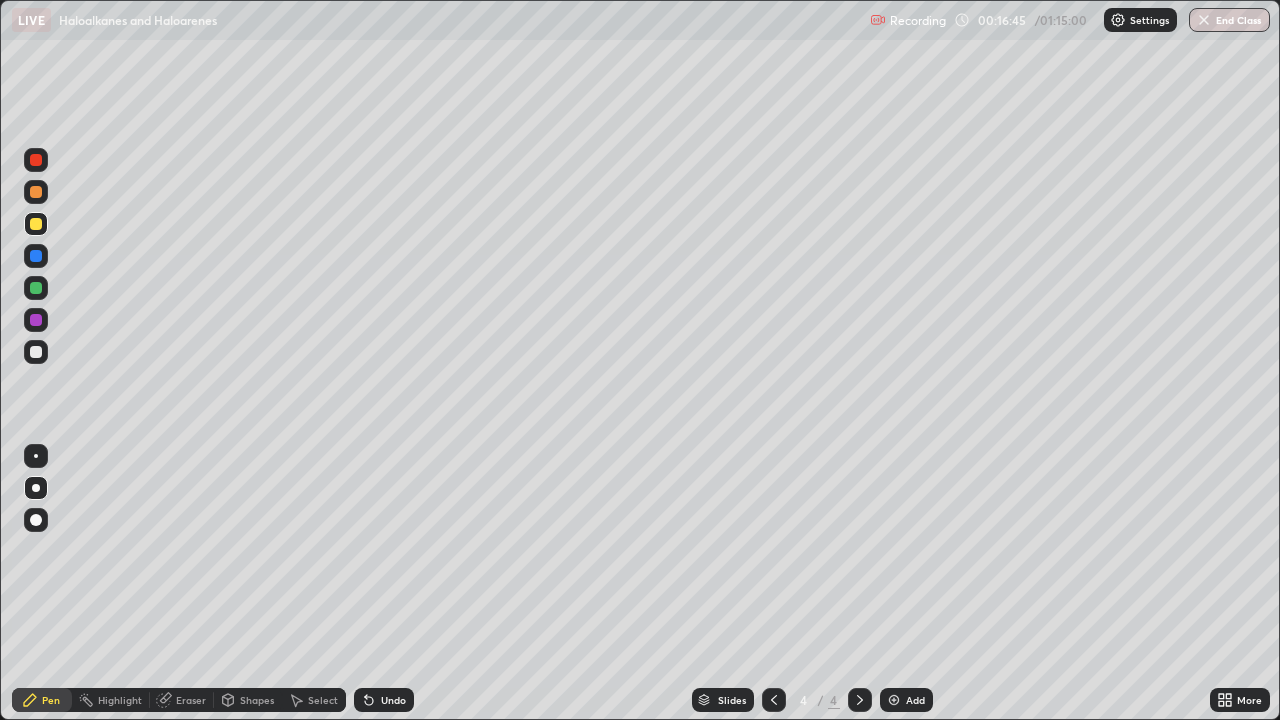 click at bounding box center [36, 288] 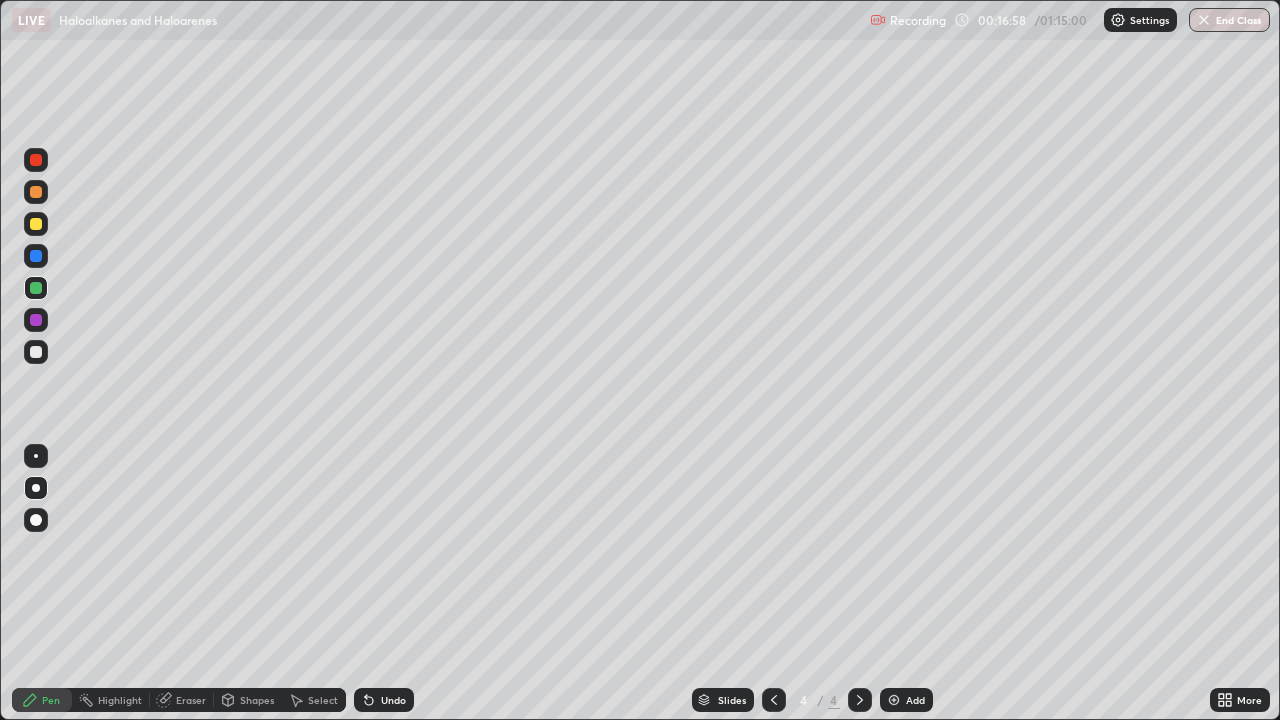 click 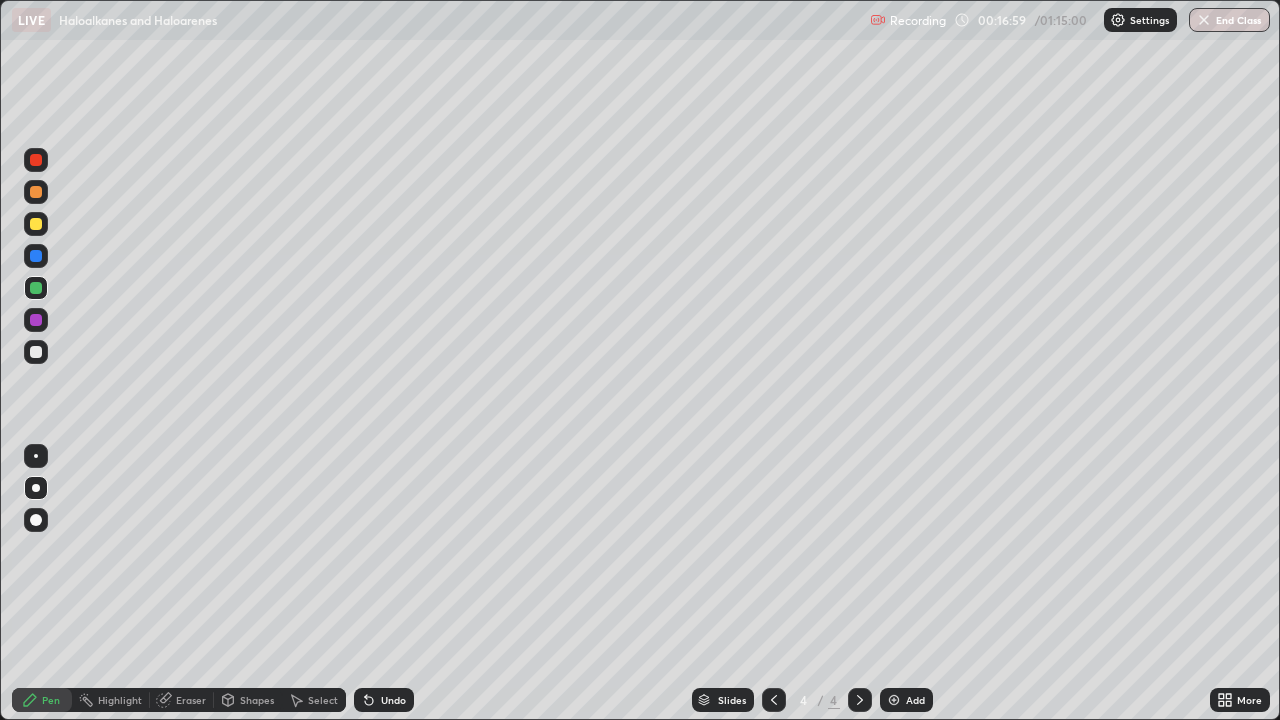 click 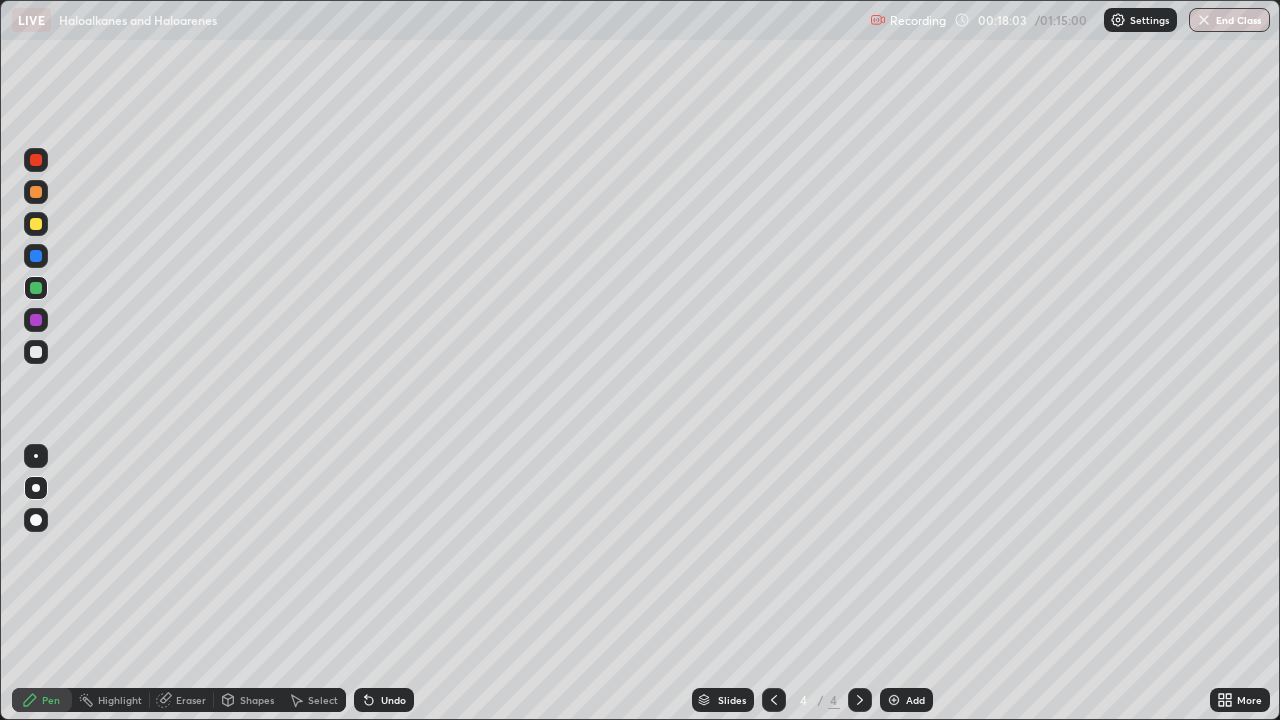 click on "Add" at bounding box center (906, 700) 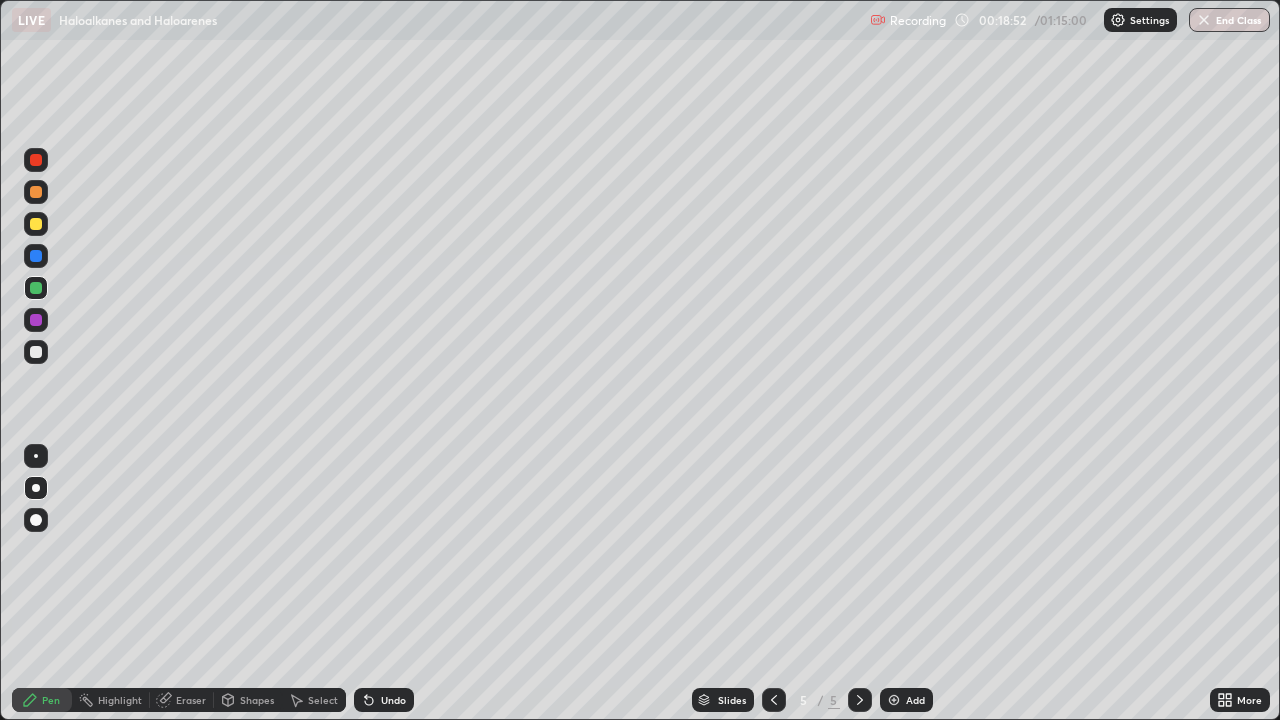 click at bounding box center (36, 352) 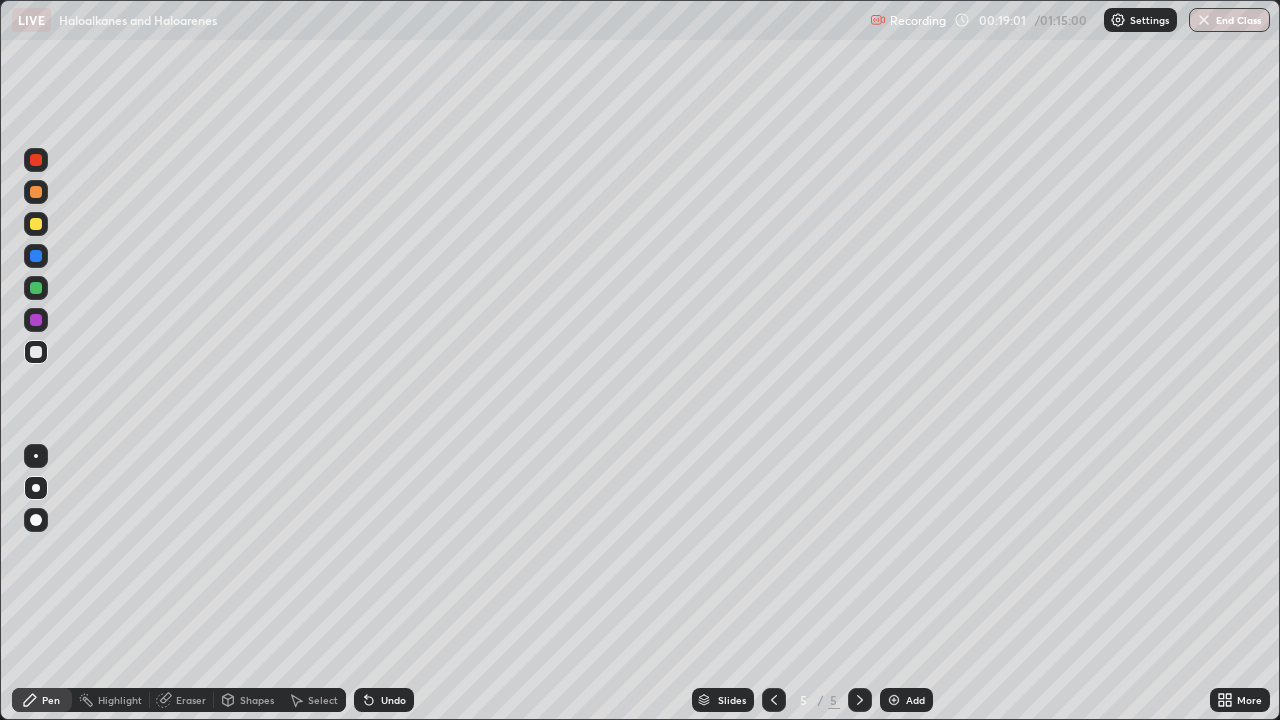 click at bounding box center [36, 288] 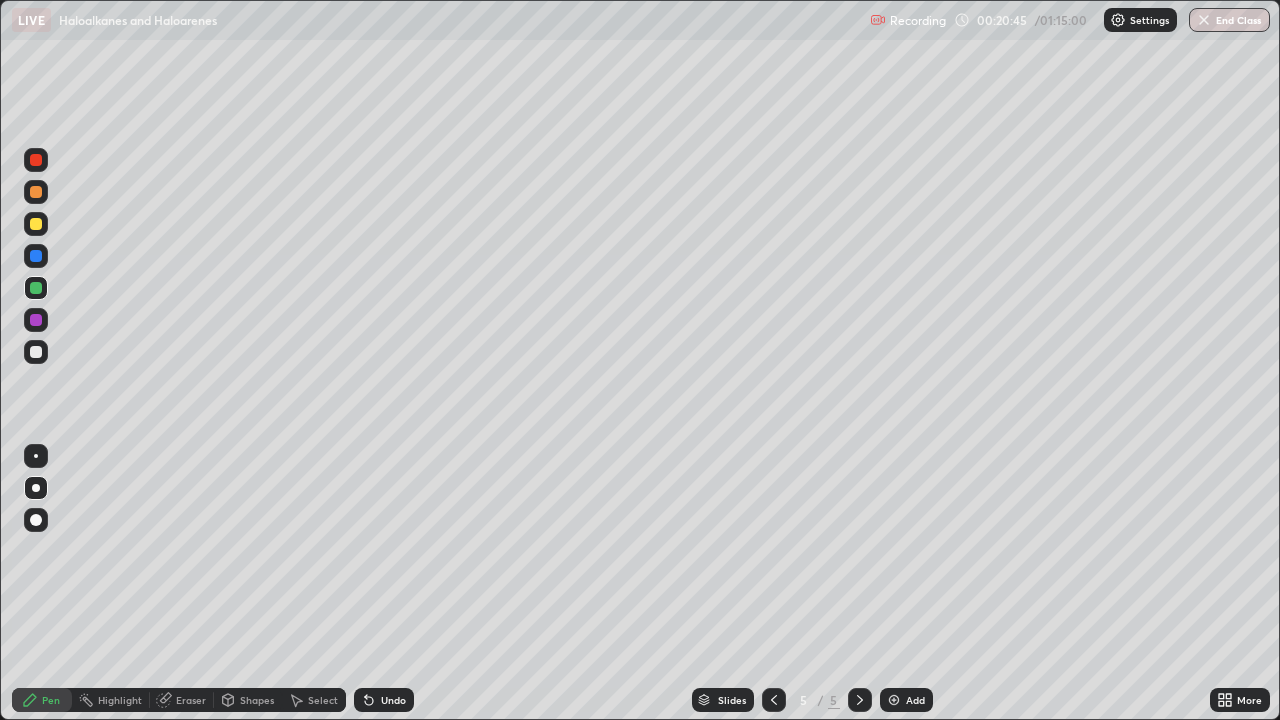 click at bounding box center (36, 352) 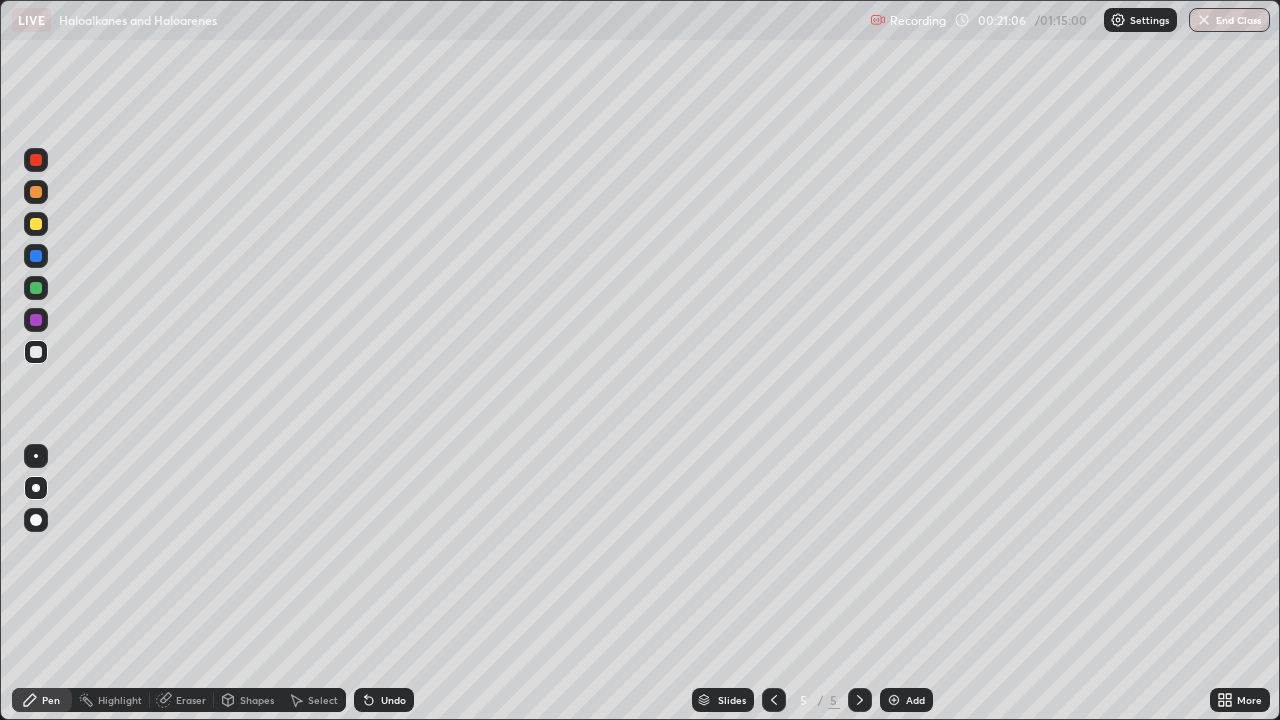 click at bounding box center [36, 288] 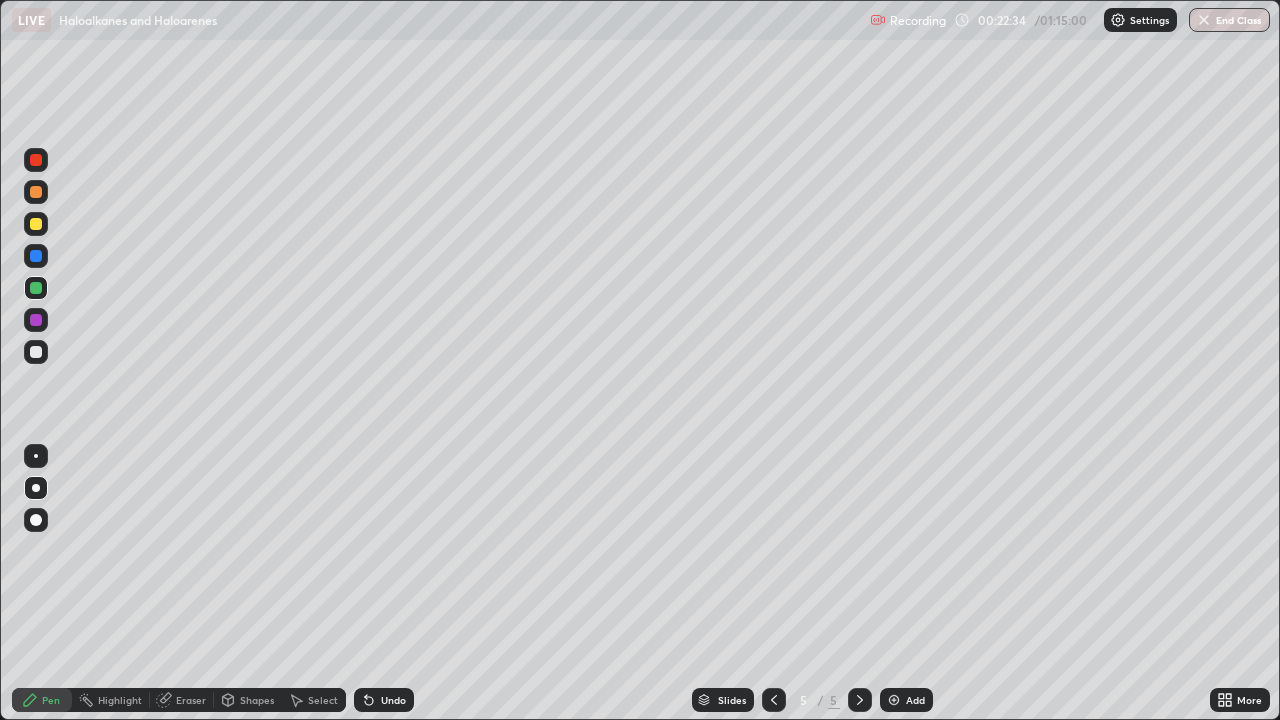 click 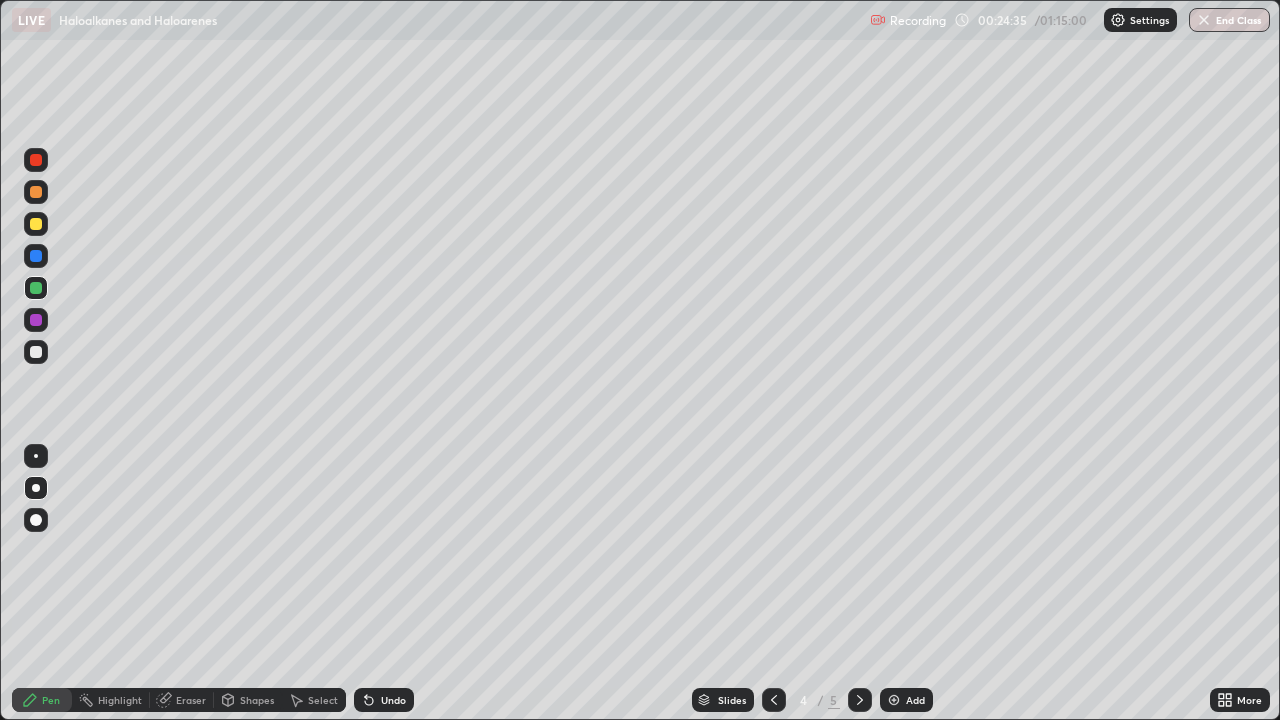 click at bounding box center (36, 352) 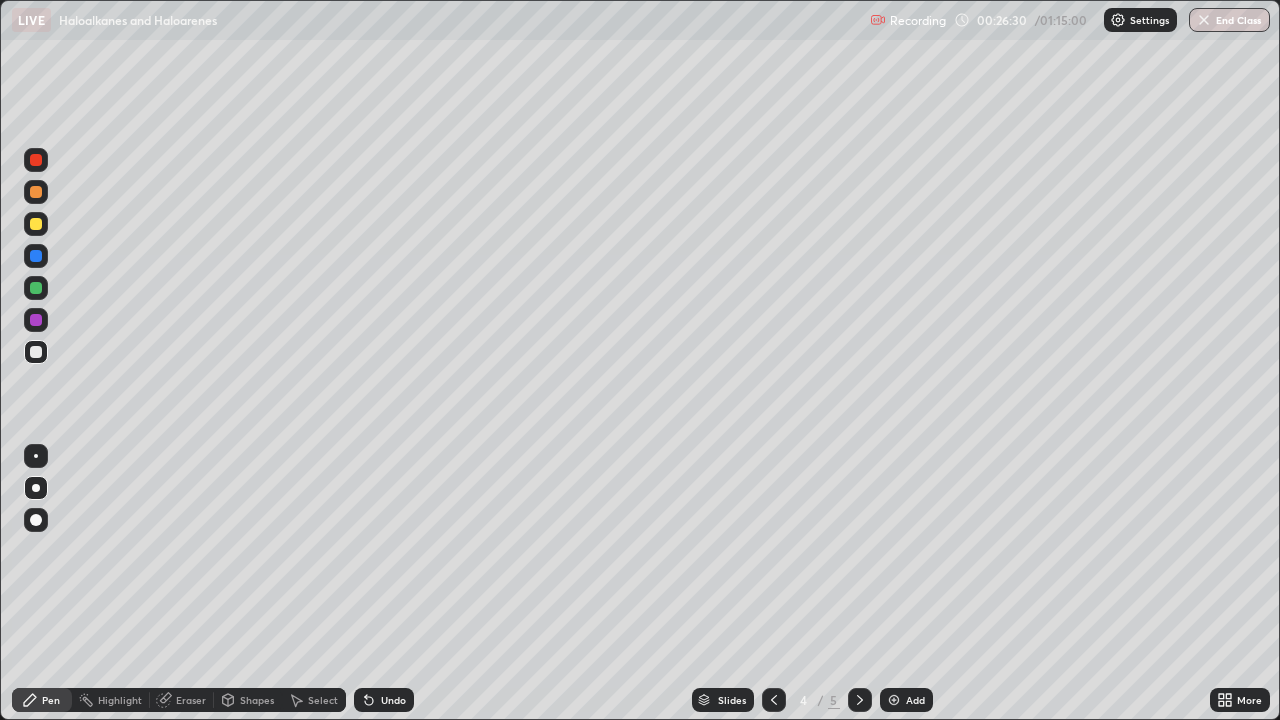 click 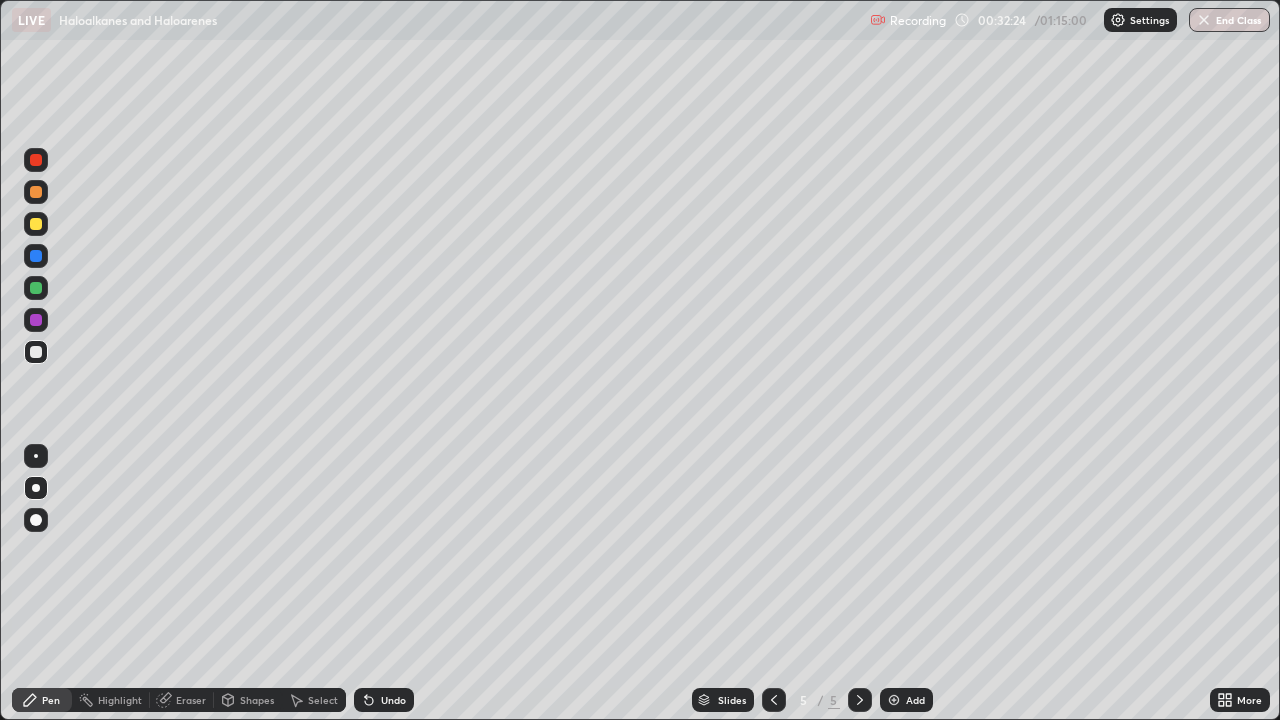 click at bounding box center [894, 700] 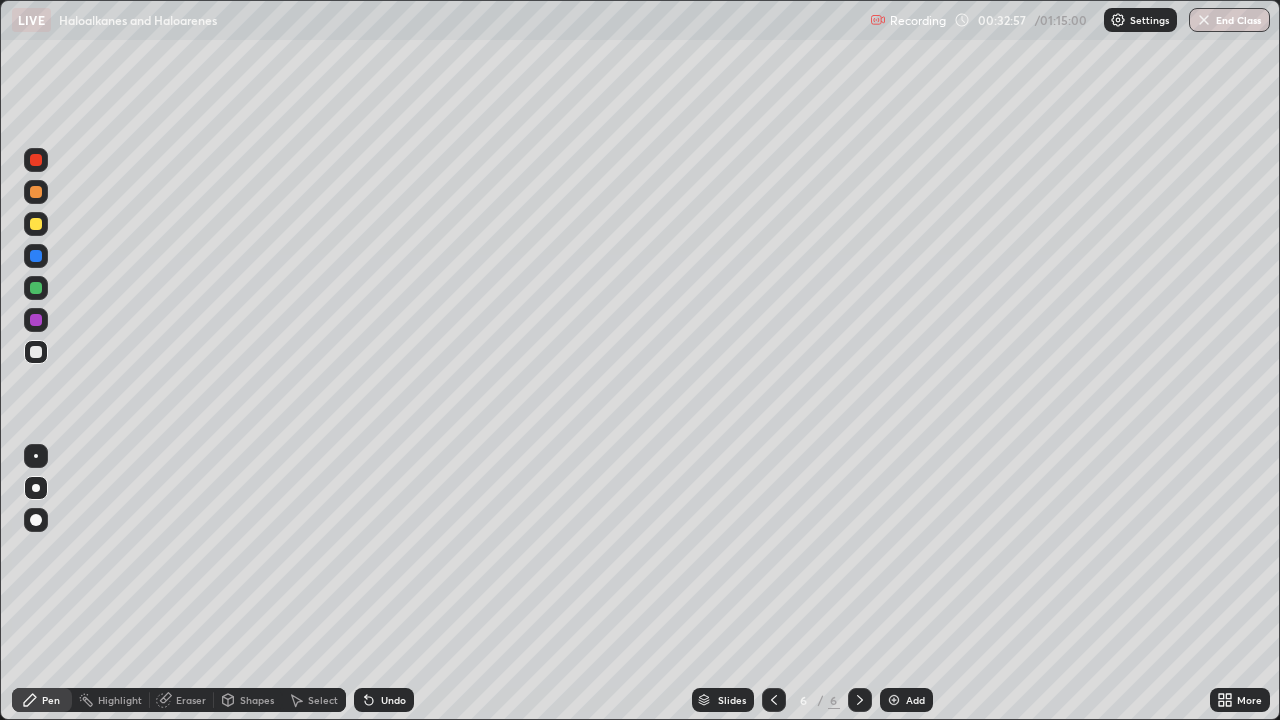 click at bounding box center (36, 224) 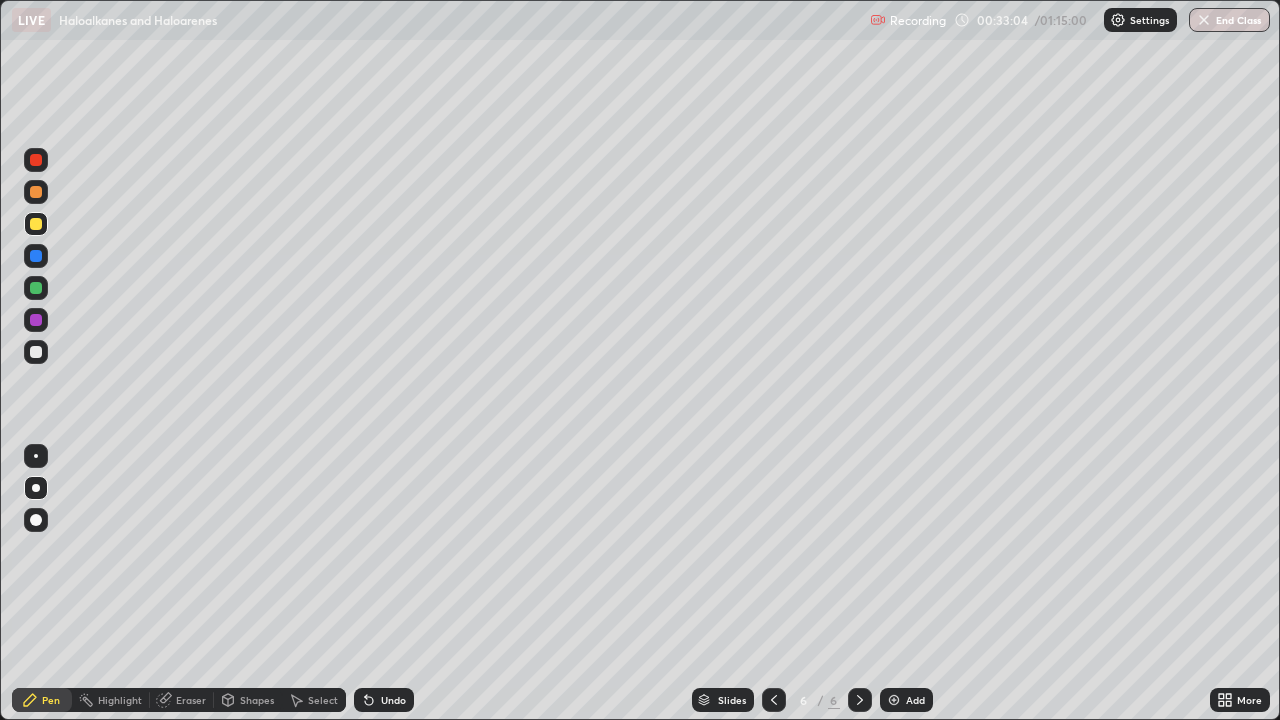 click at bounding box center (36, 352) 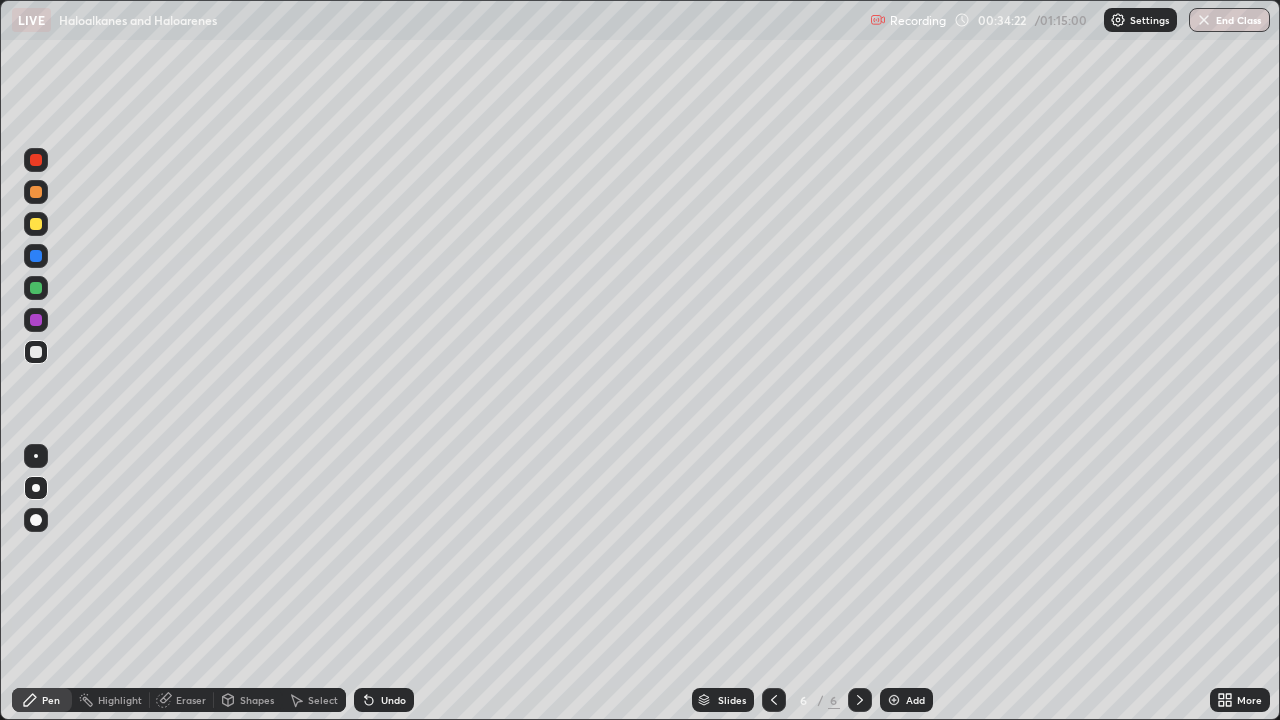click at bounding box center [36, 224] 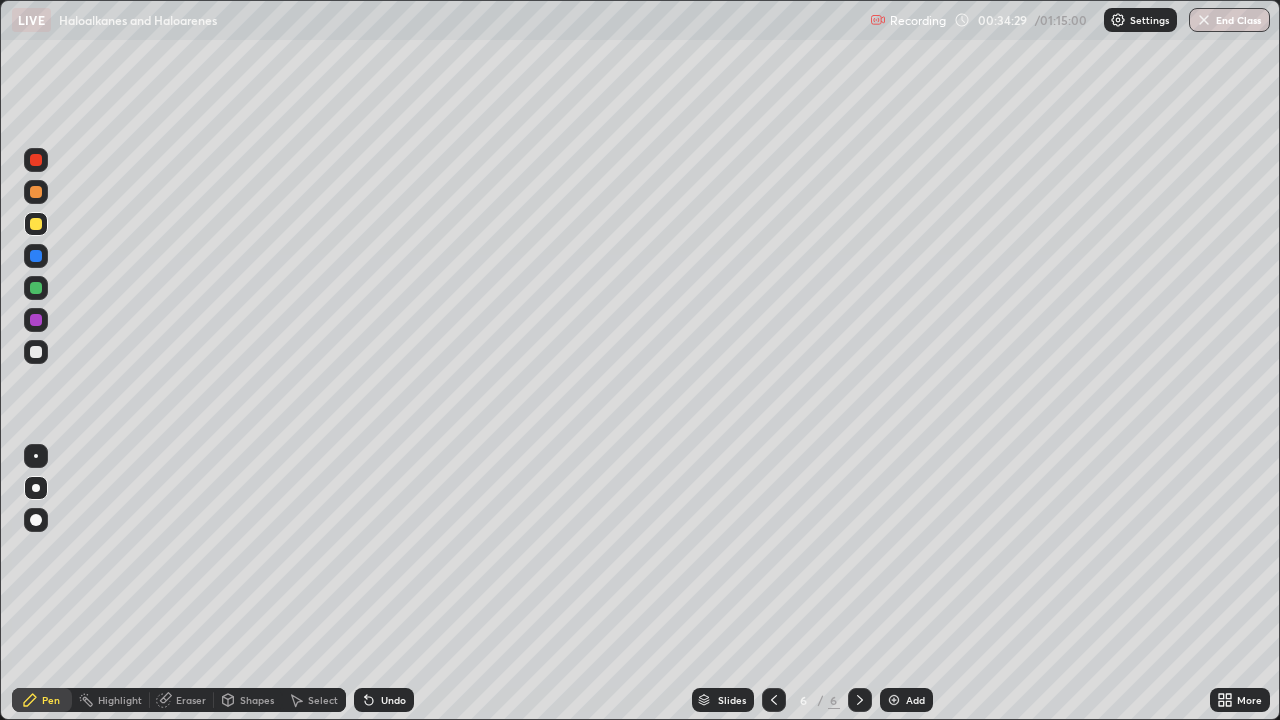 click at bounding box center (36, 352) 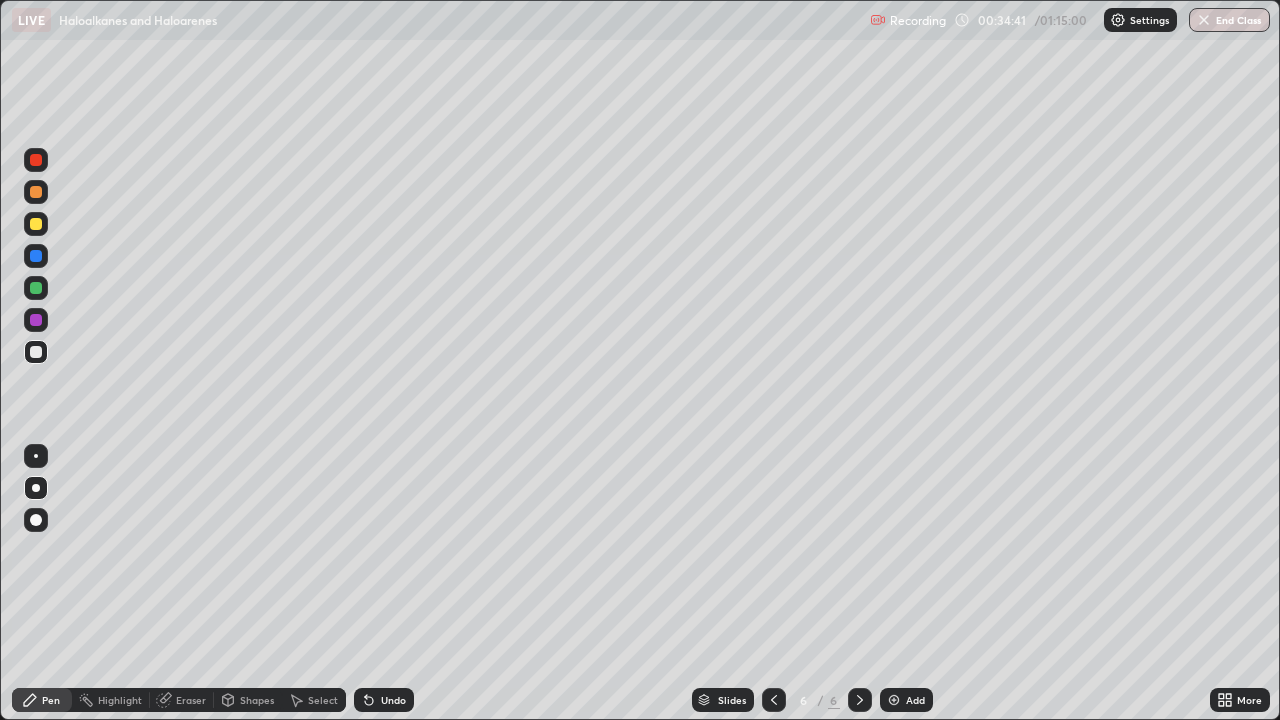 click at bounding box center [36, 224] 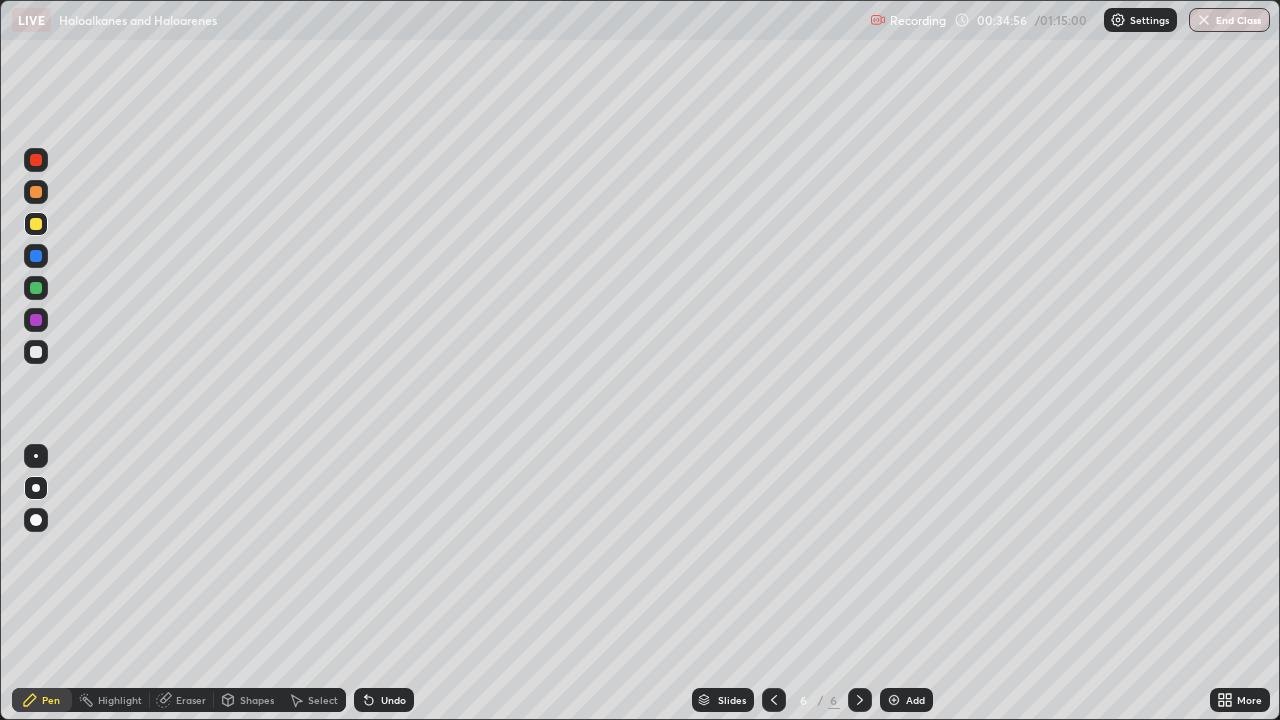 click at bounding box center [36, 352] 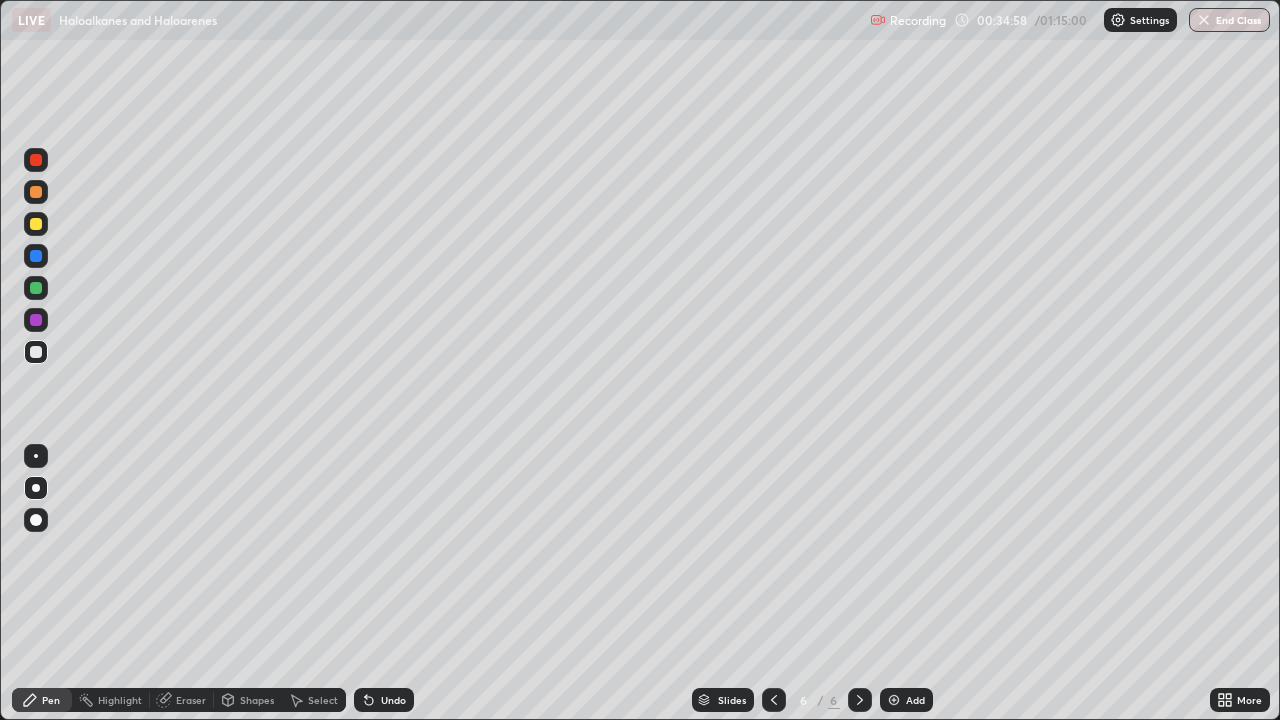 click on "Shapes" at bounding box center (248, 700) 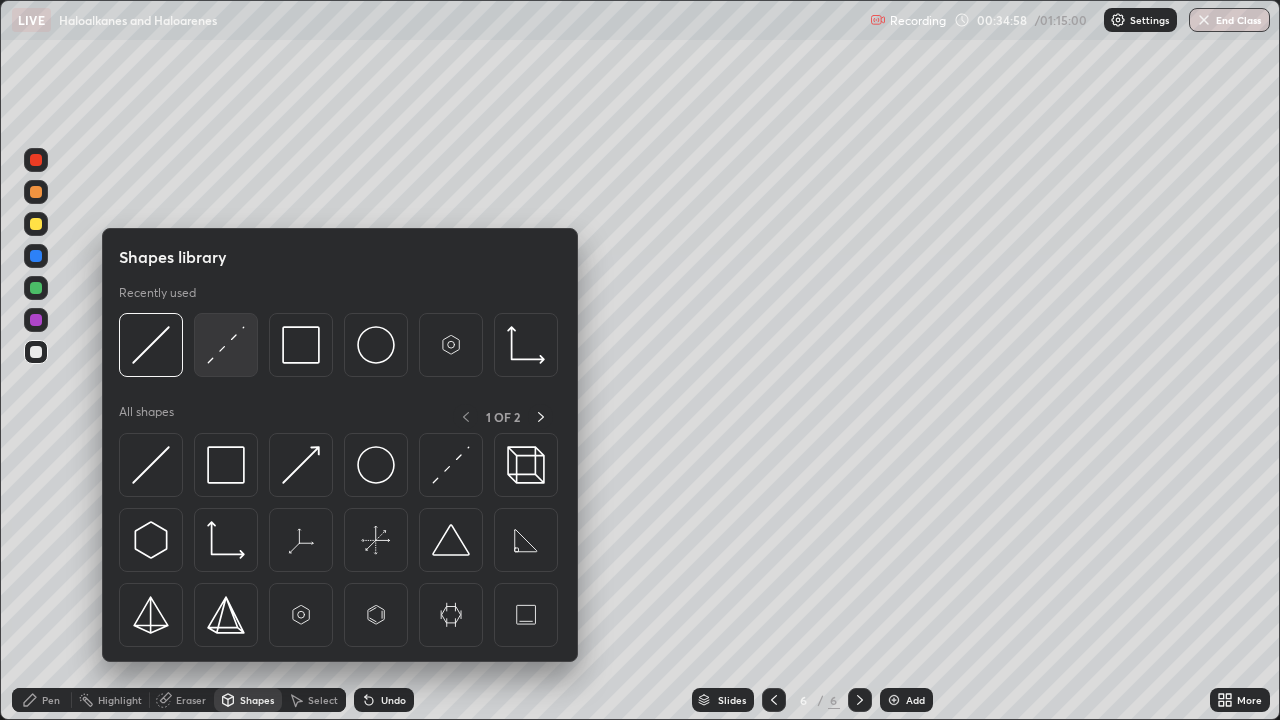click at bounding box center (226, 345) 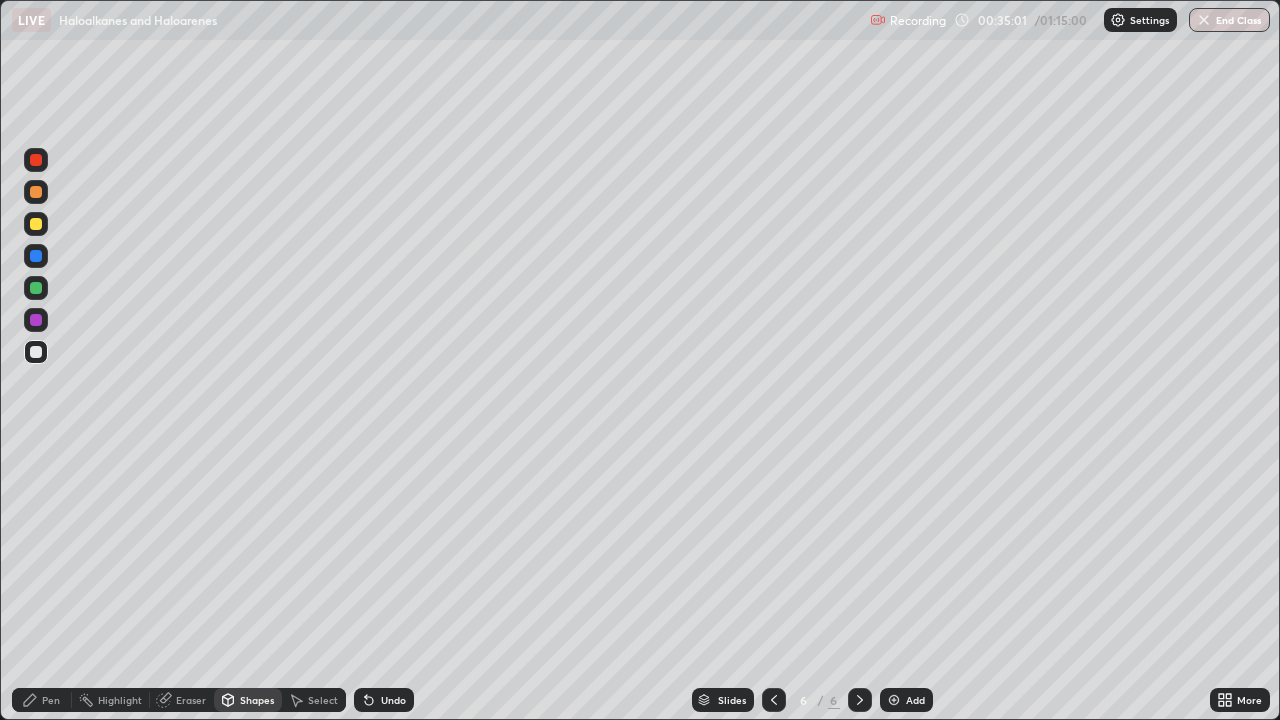 click on "Pen" at bounding box center [42, 700] 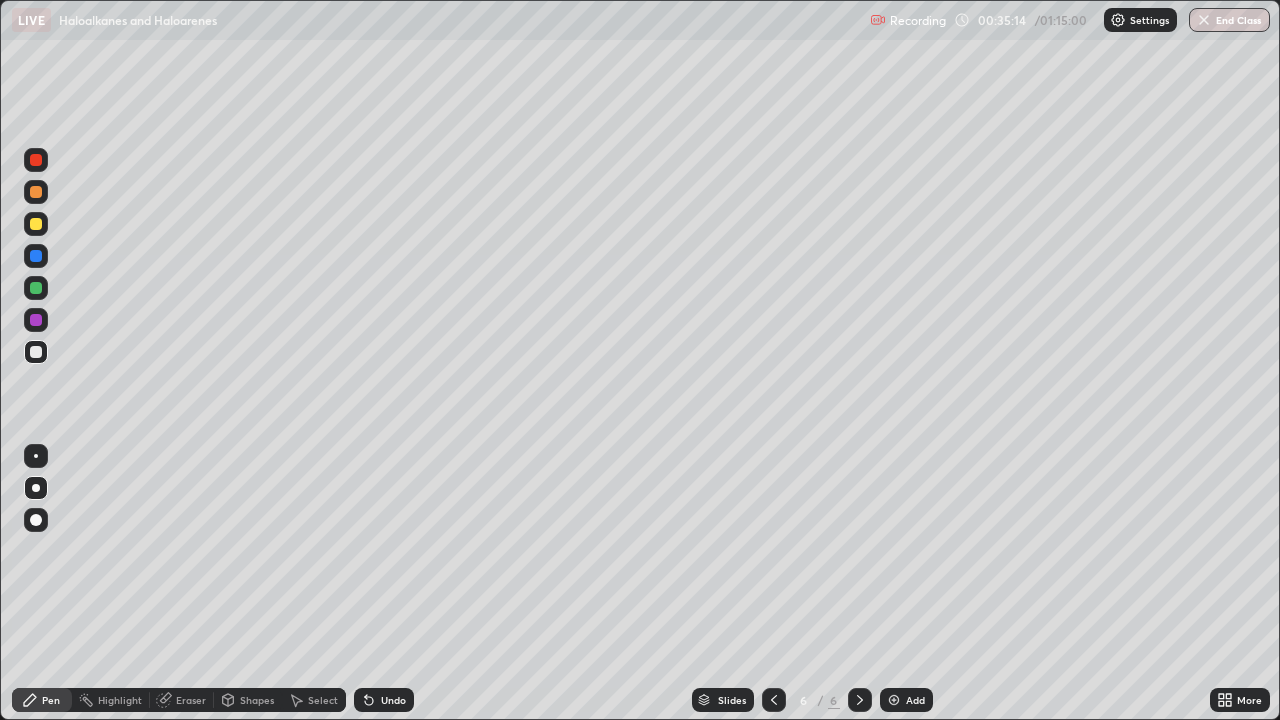 click at bounding box center [36, 224] 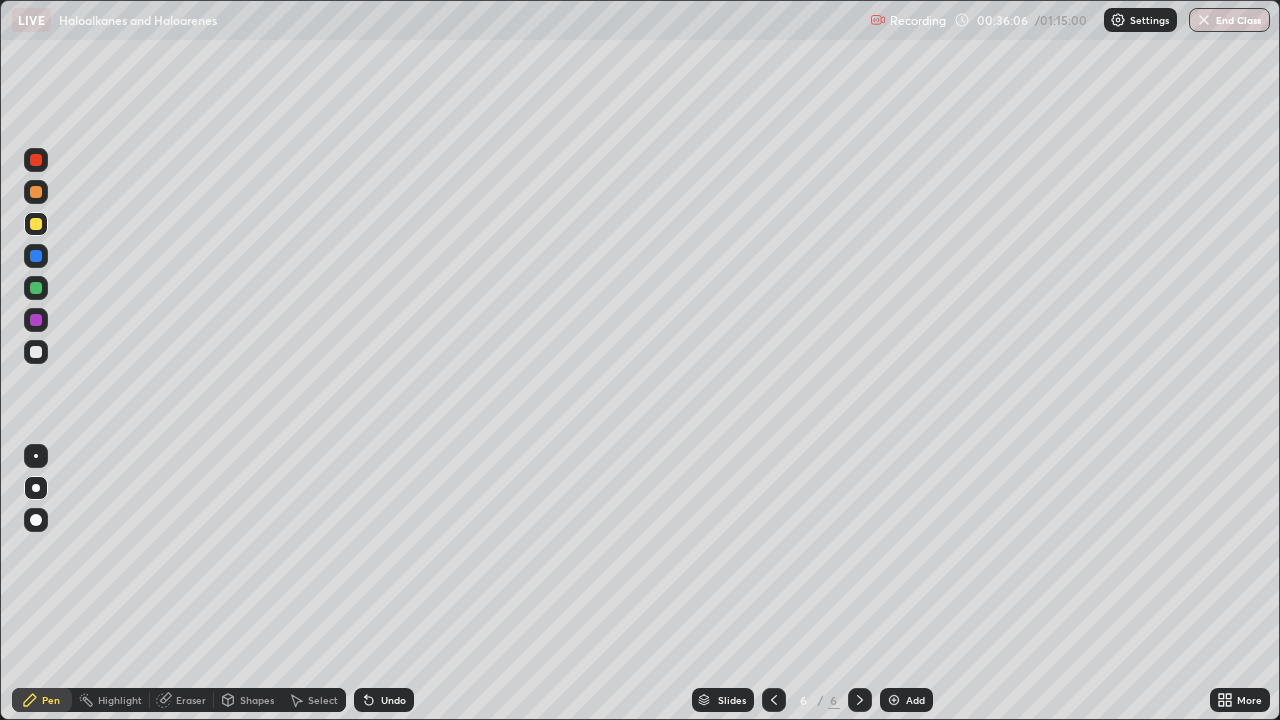 click at bounding box center [36, 352] 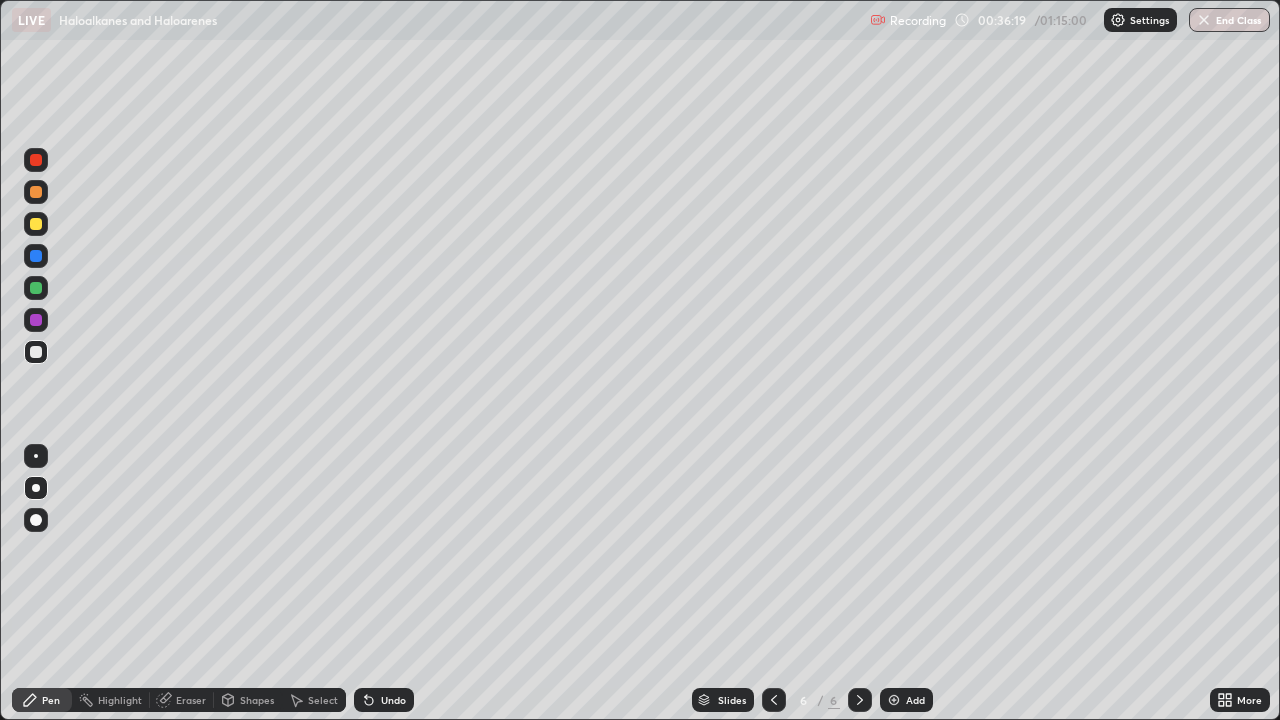 click at bounding box center (36, 224) 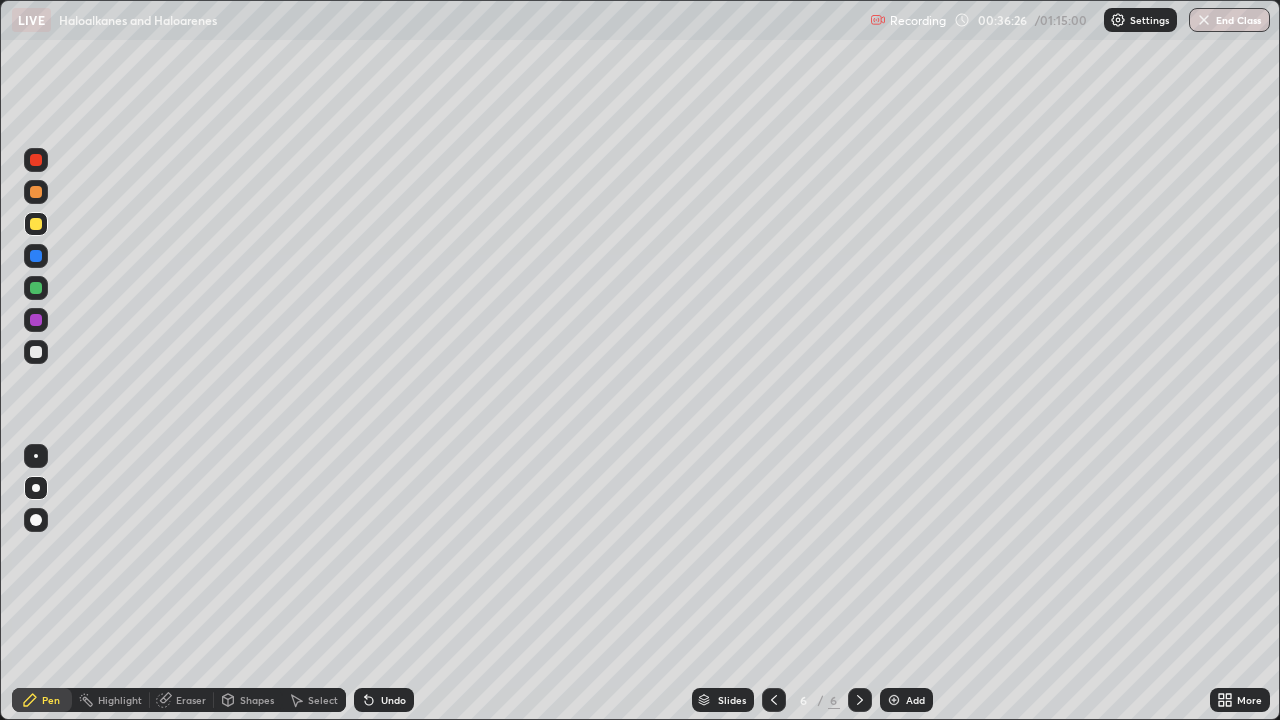 click at bounding box center (36, 352) 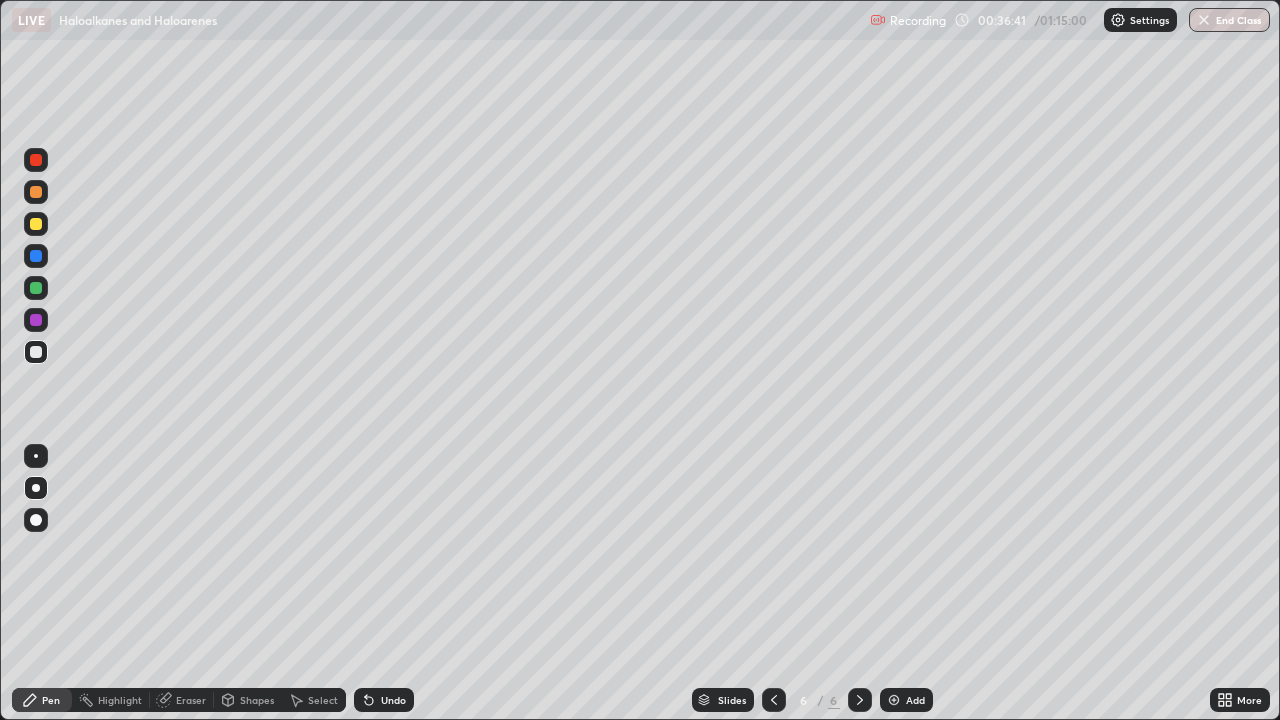 click at bounding box center [36, 224] 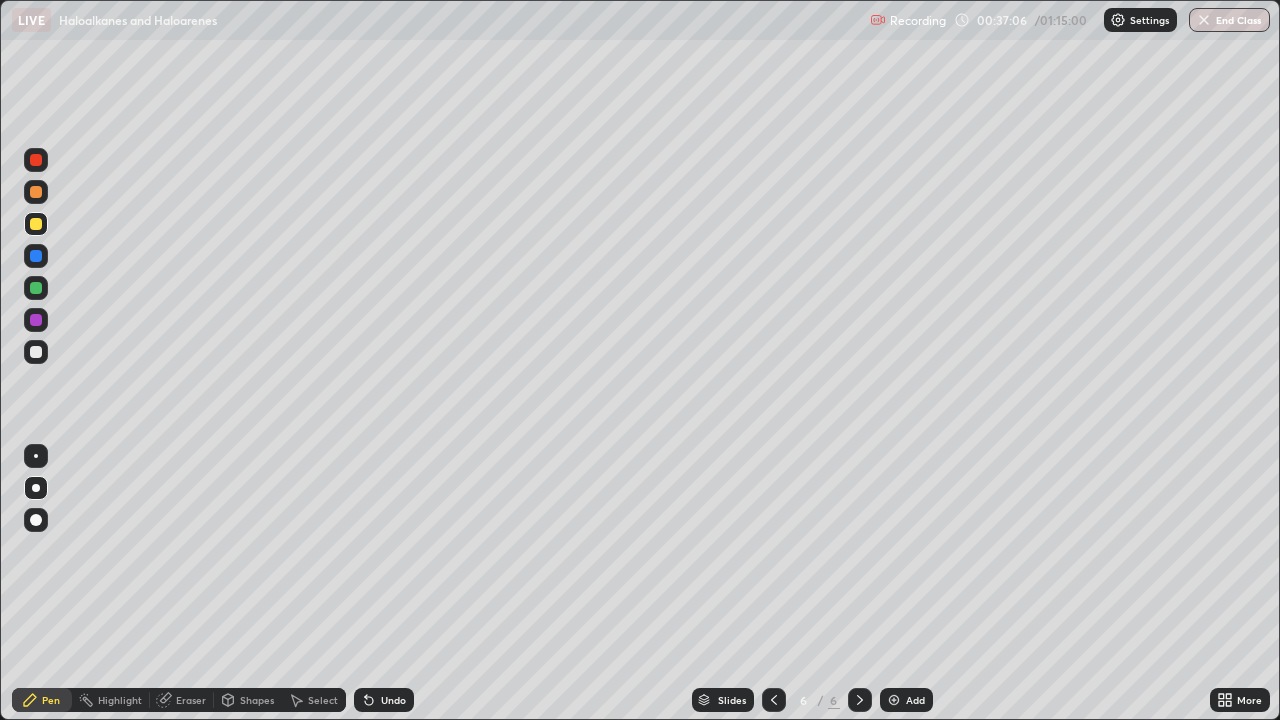 click at bounding box center (36, 352) 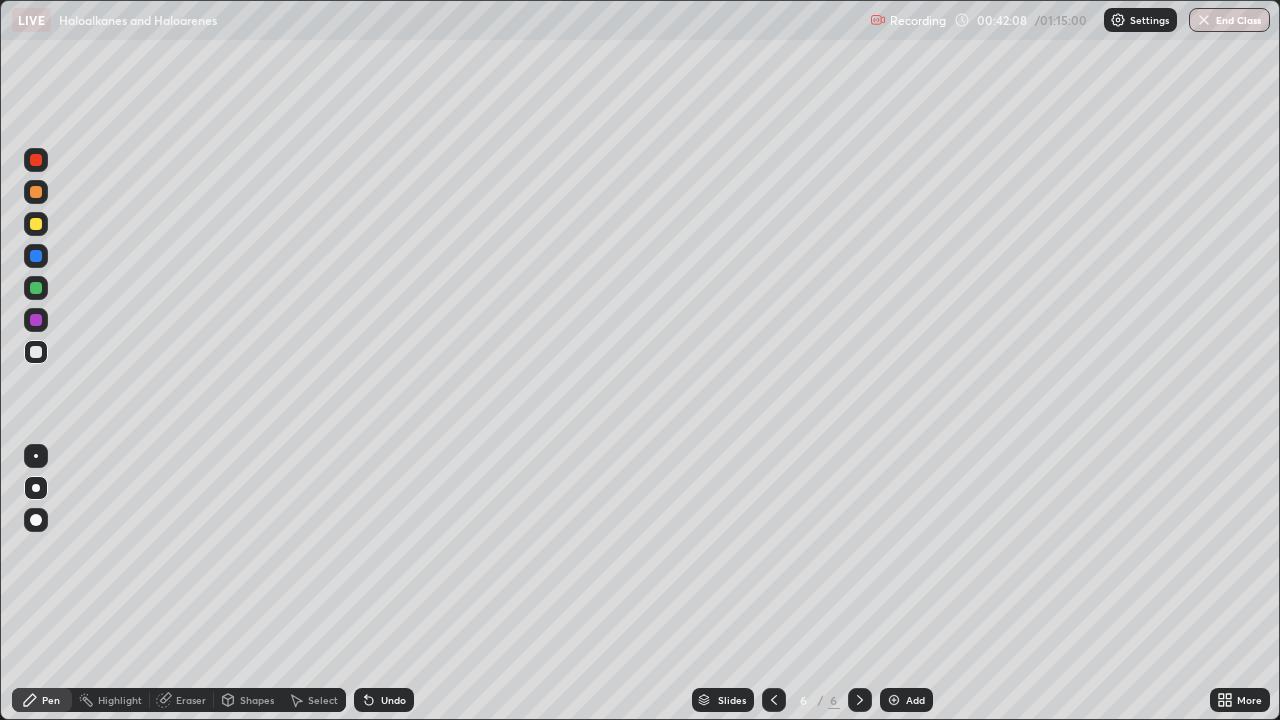 click on "Add" at bounding box center [906, 700] 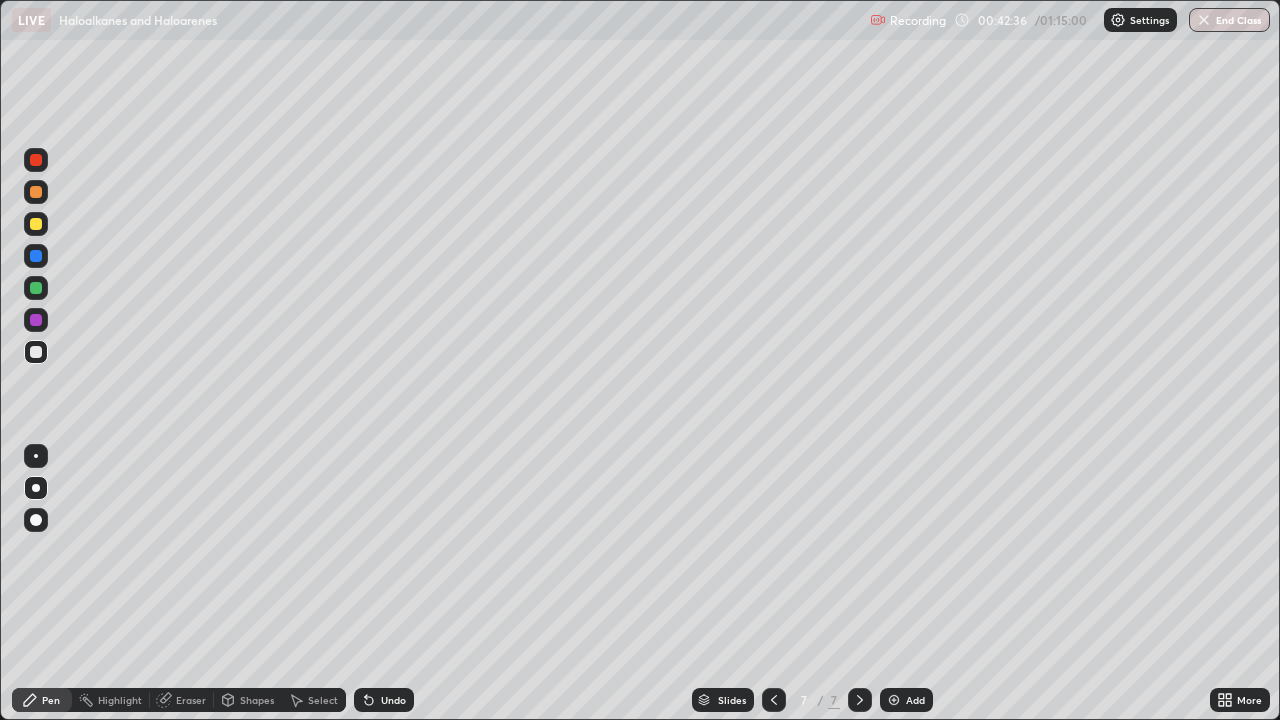 click at bounding box center (36, 224) 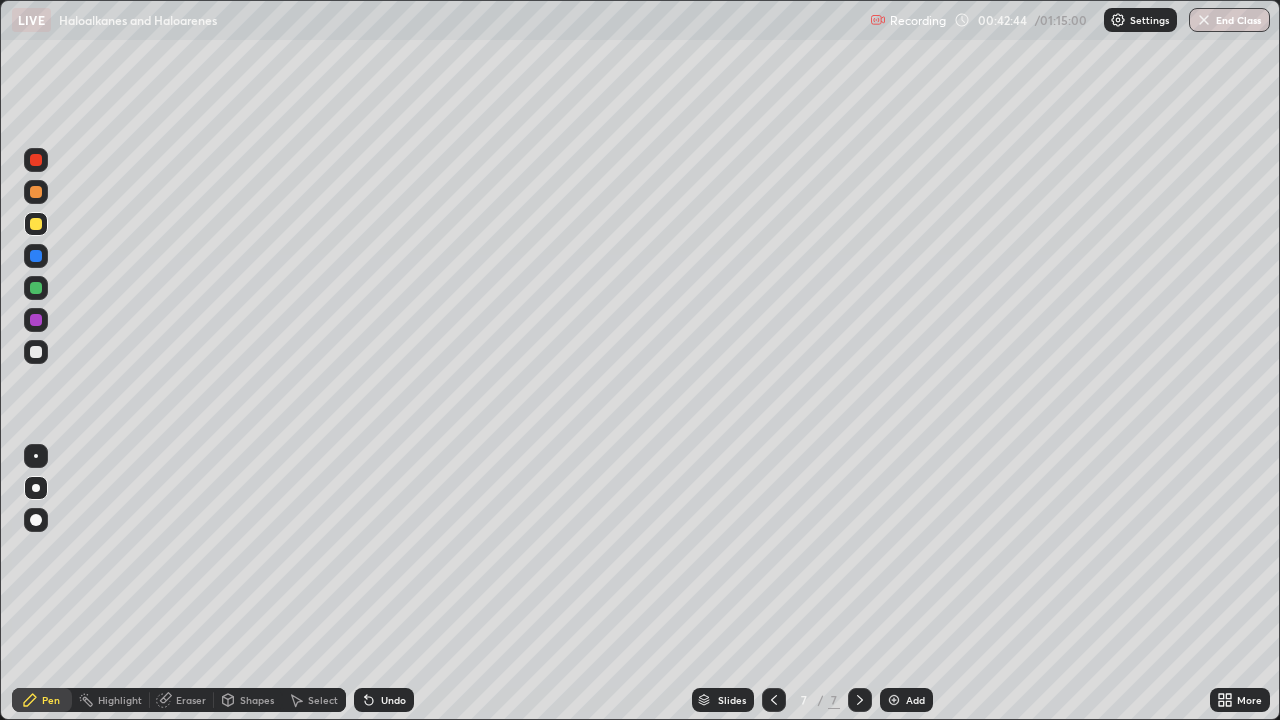 click on "Undo" at bounding box center [384, 700] 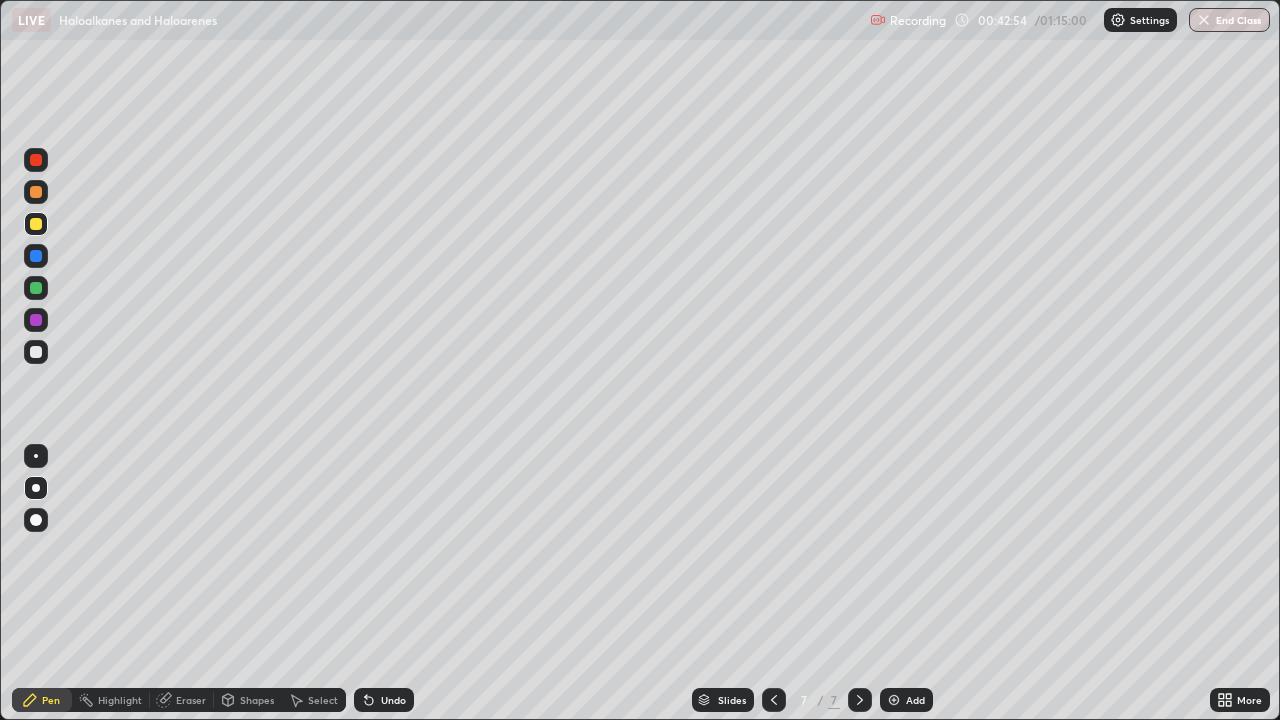 click 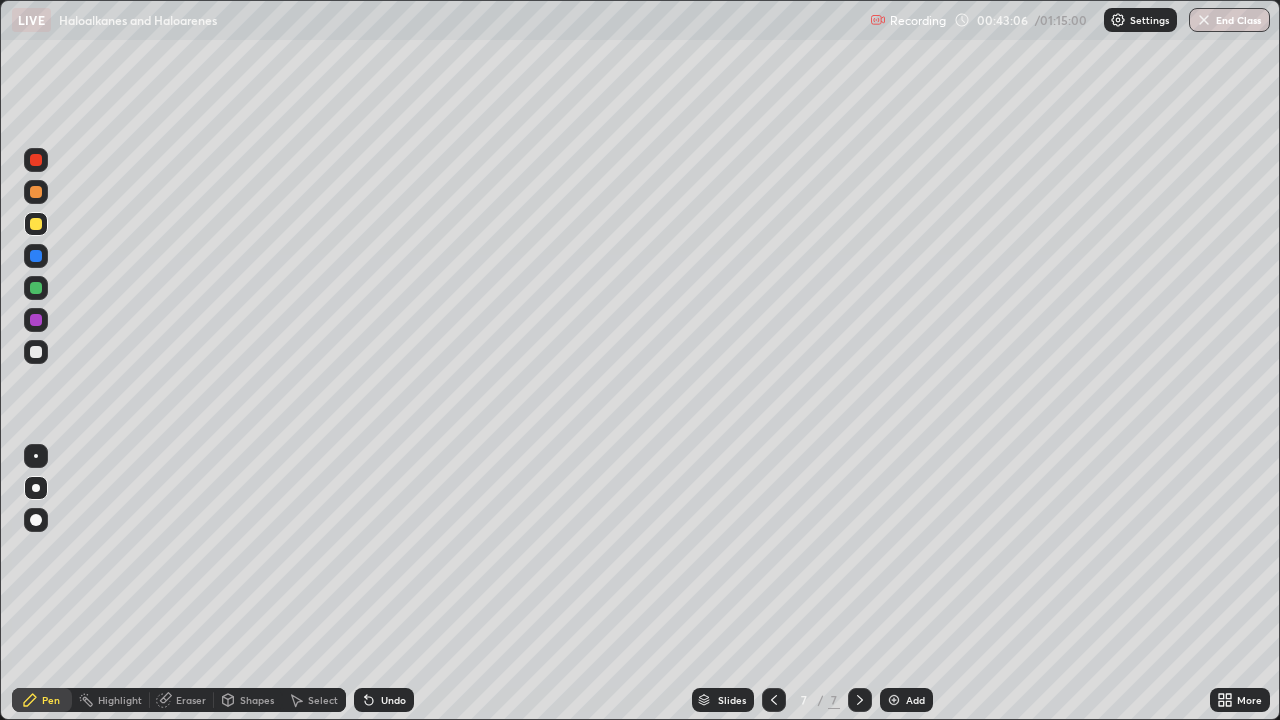 click on "Undo" at bounding box center (384, 700) 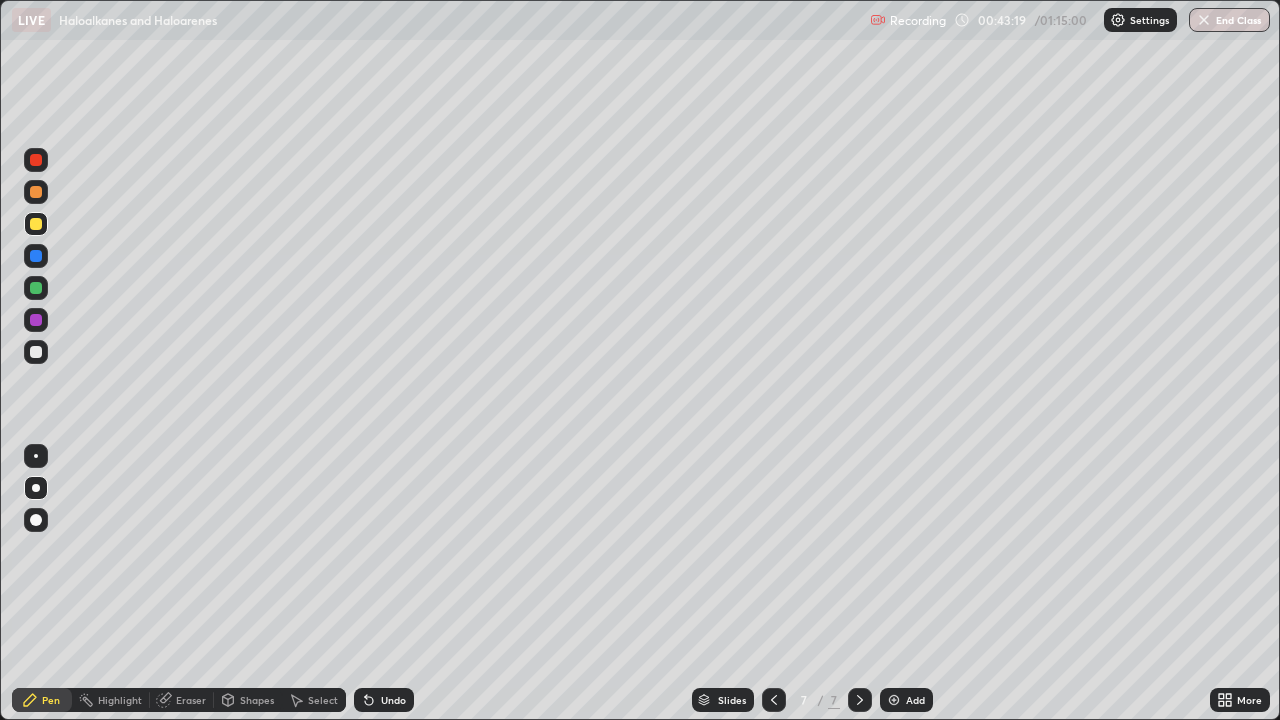 click at bounding box center [36, 288] 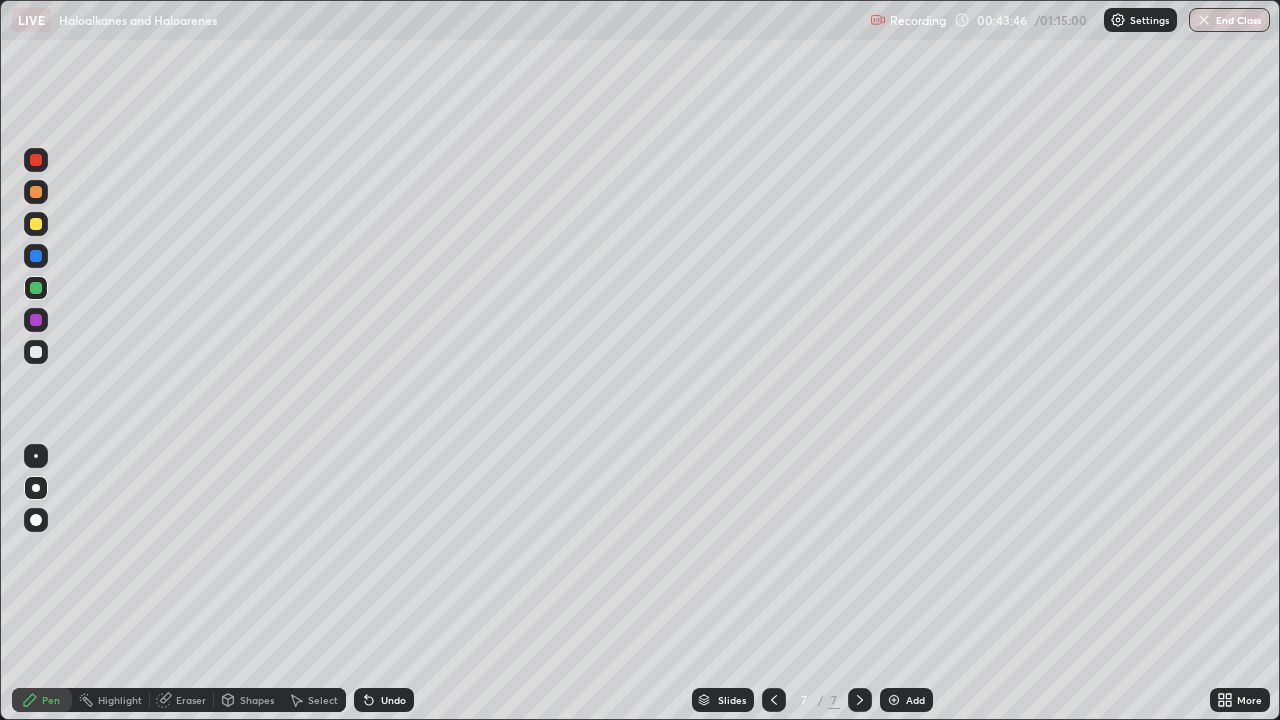 click at bounding box center [36, 320] 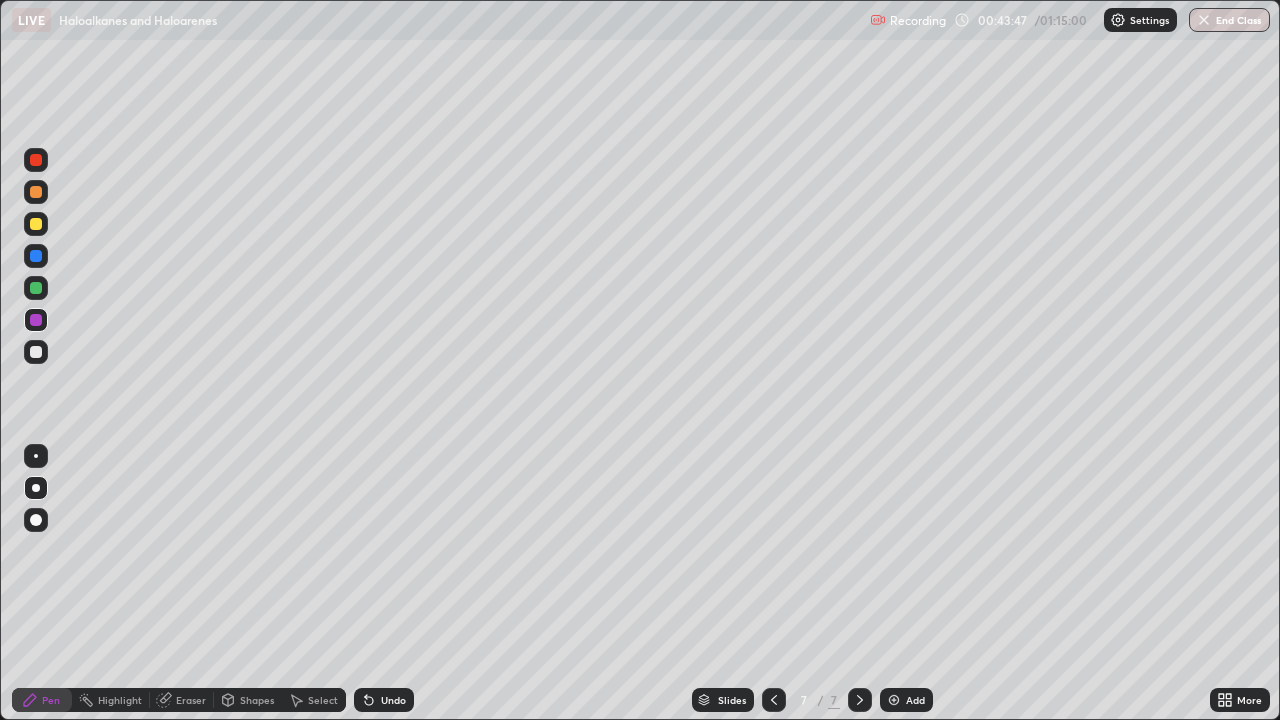click at bounding box center (36, 160) 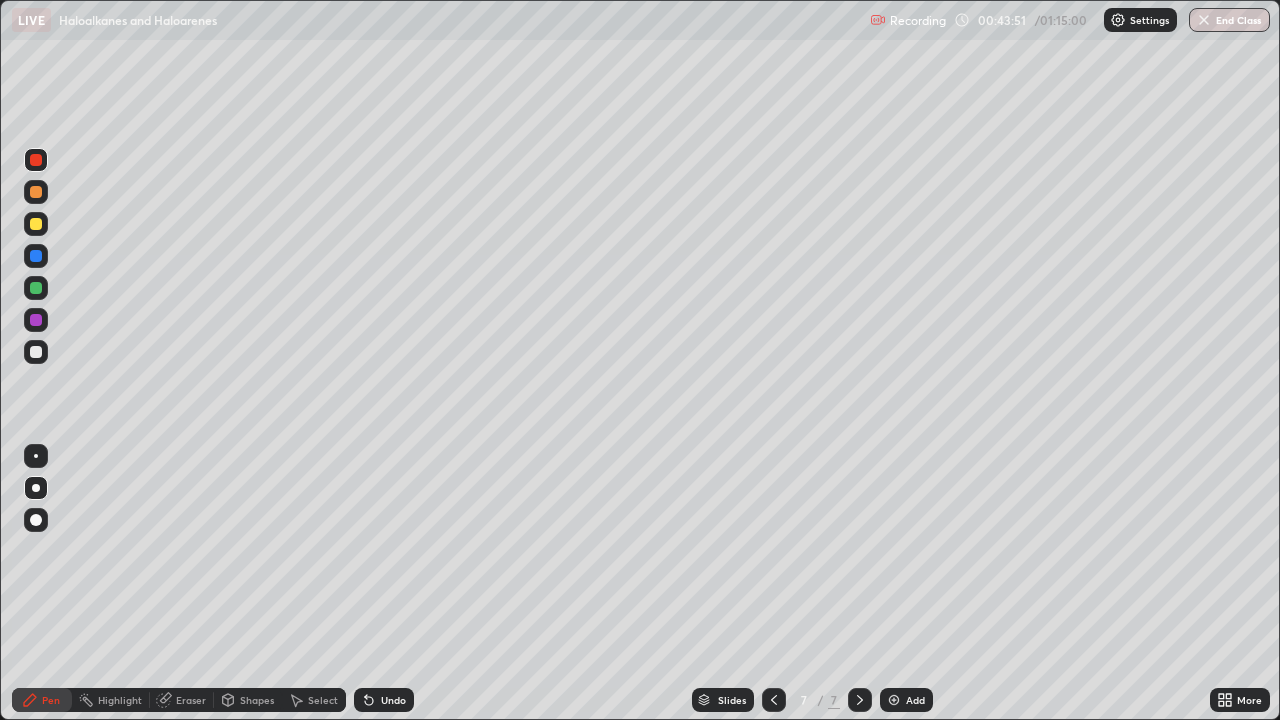 click on "Eraser" at bounding box center (182, 700) 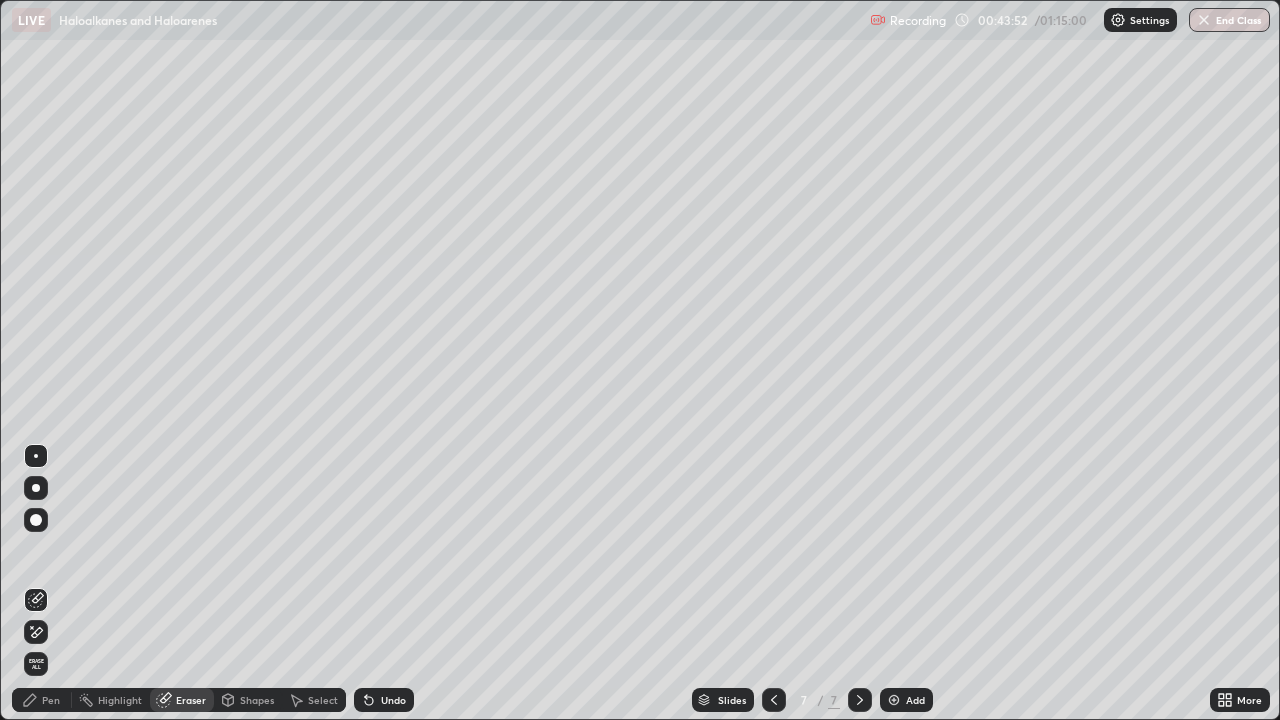 click on "Pen" at bounding box center (42, 700) 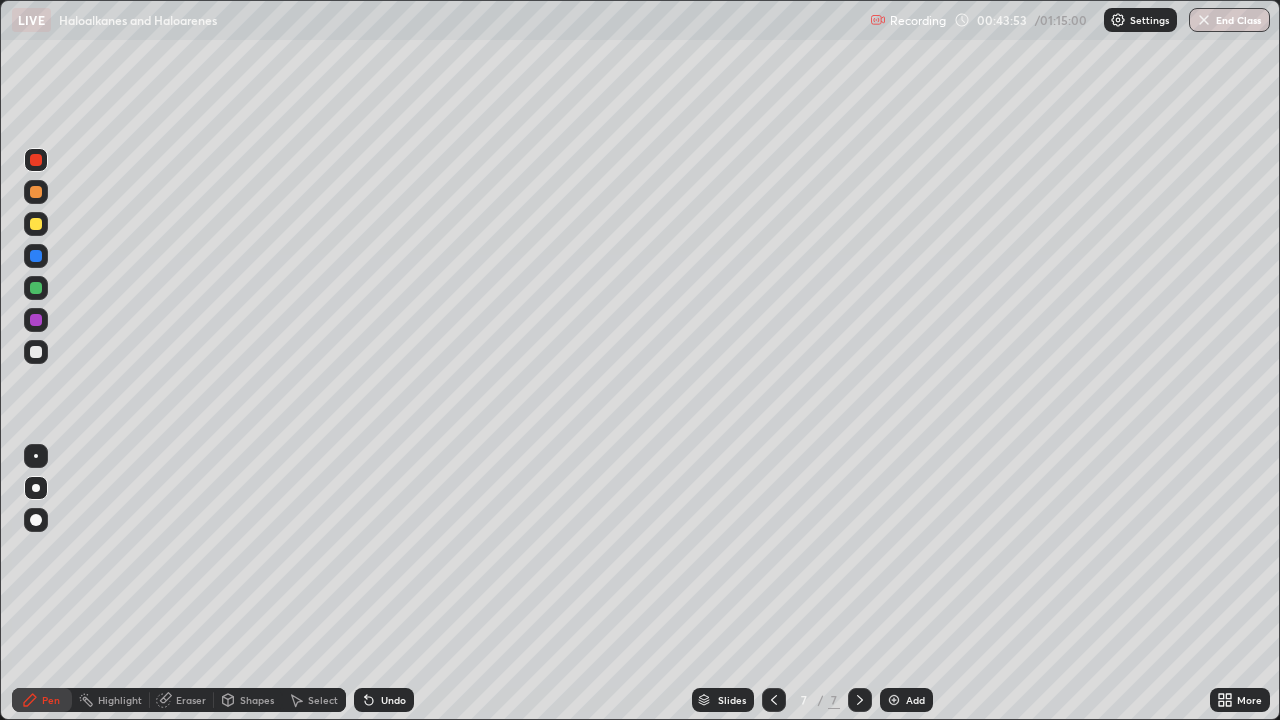 click at bounding box center (36, 288) 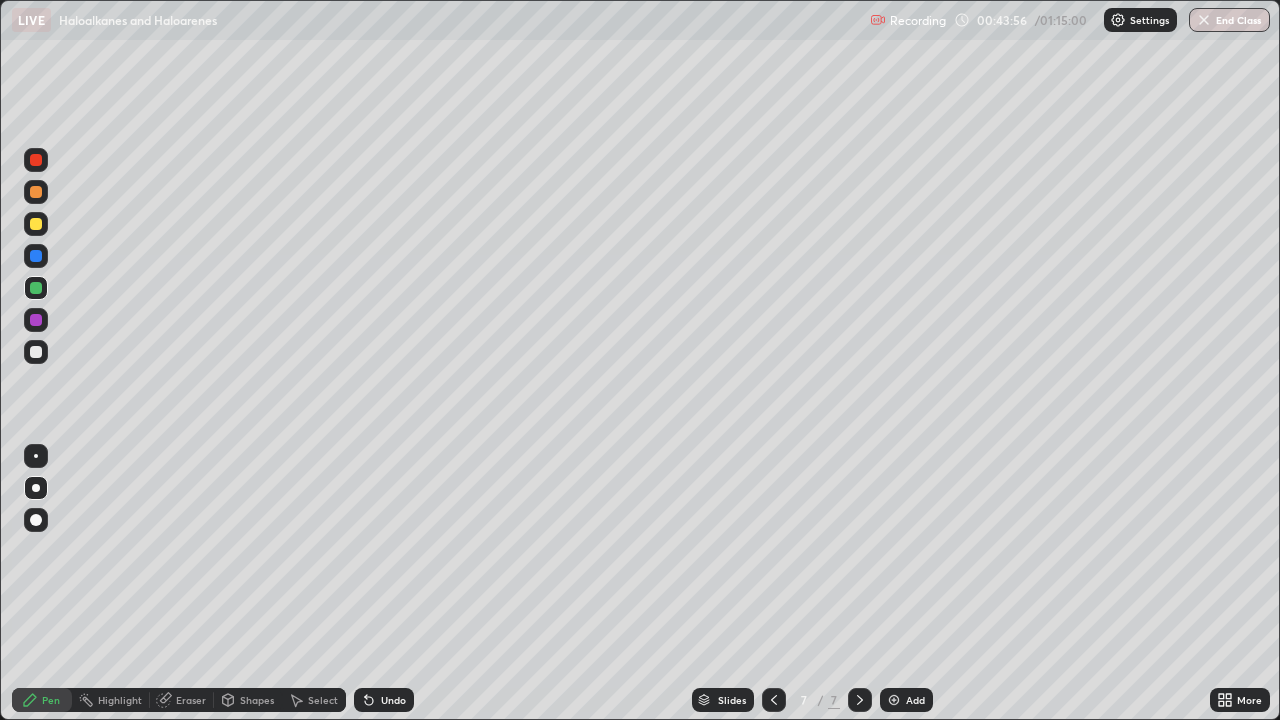 click at bounding box center [36, 160] 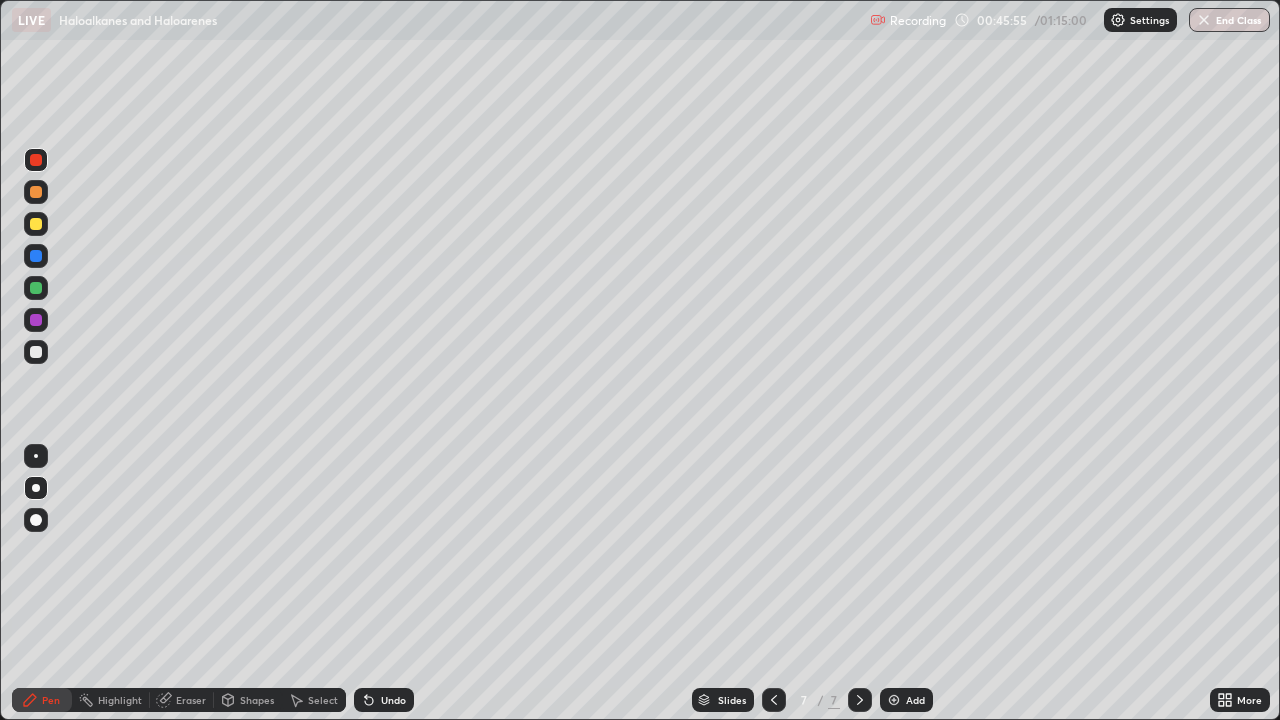 click at bounding box center [36, 352] 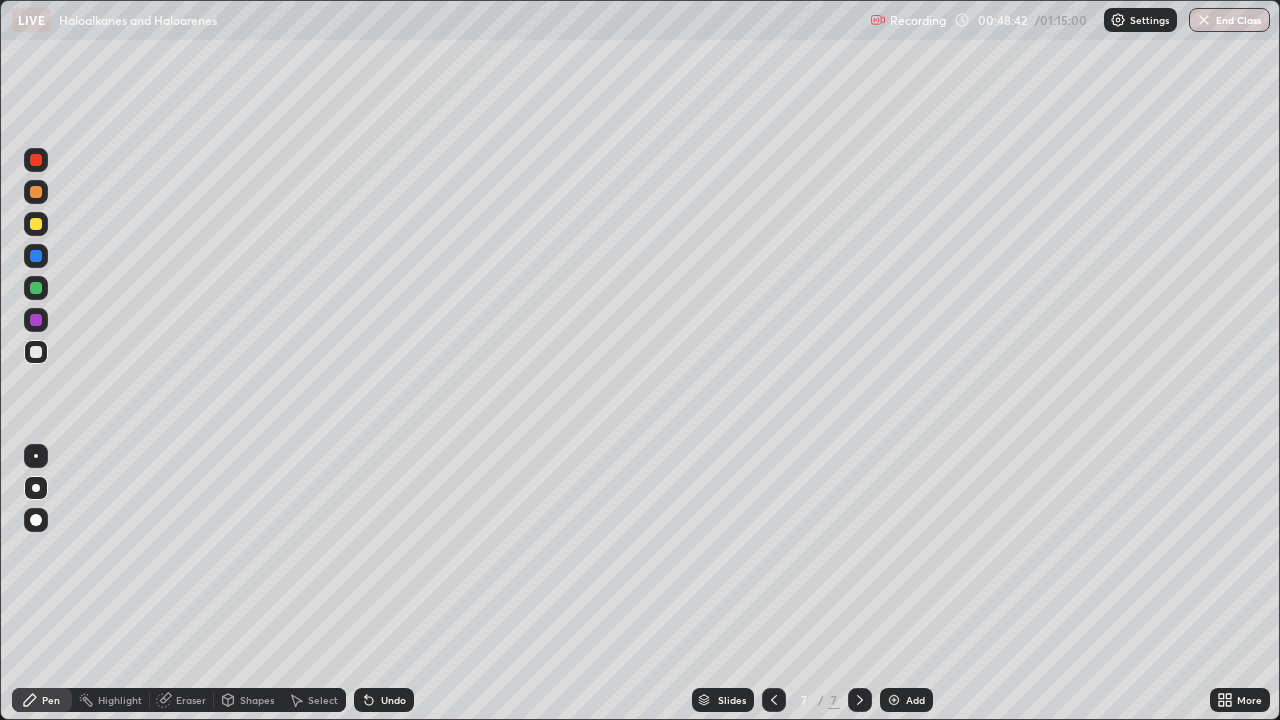click at bounding box center [894, 700] 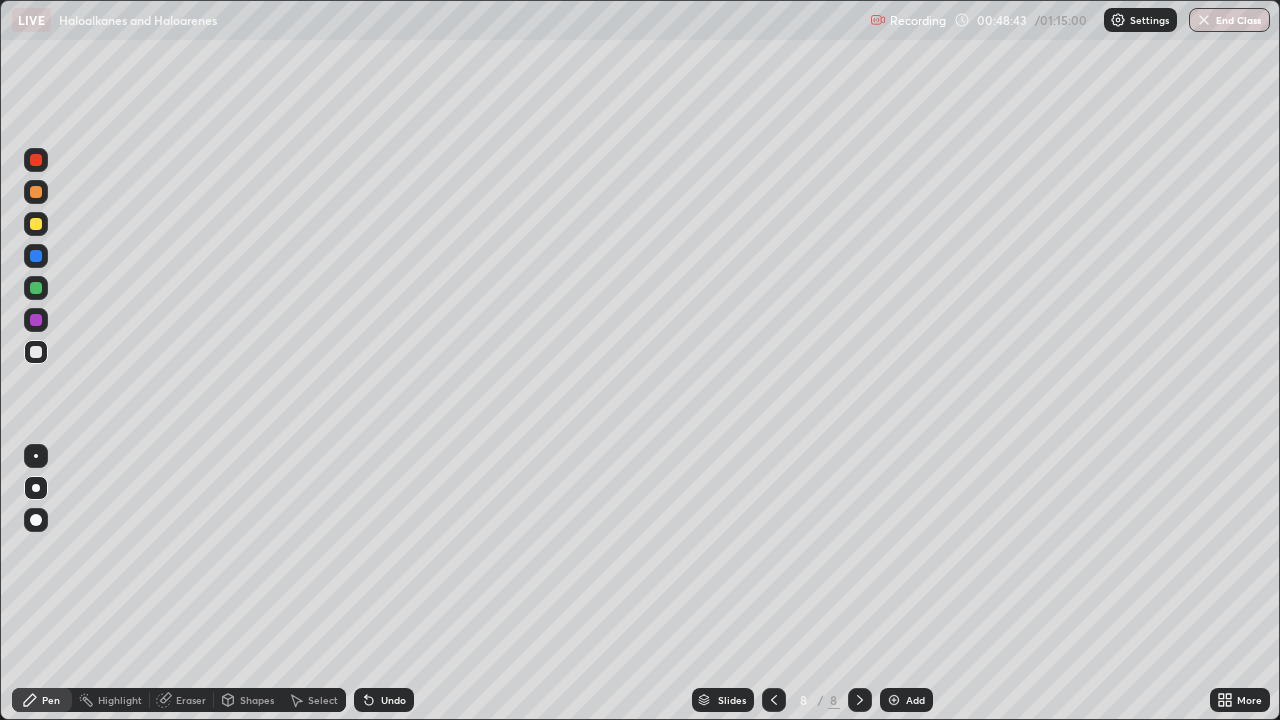 click at bounding box center [36, 352] 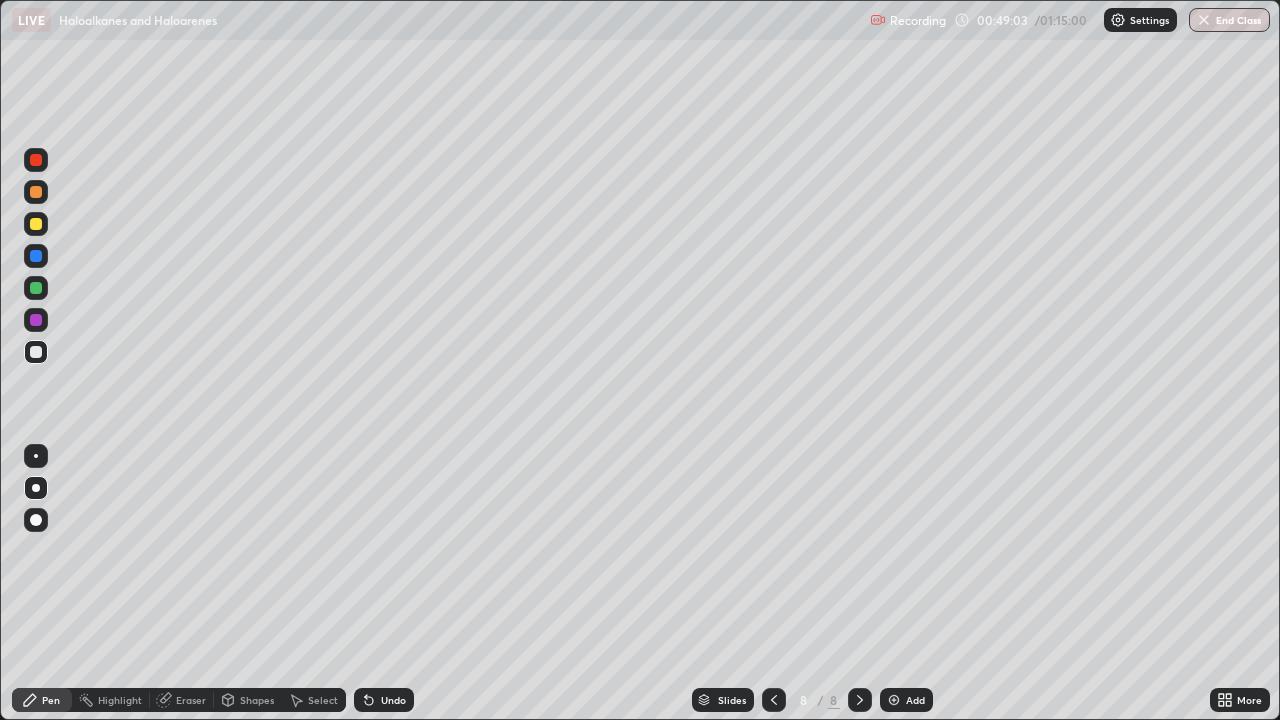 click 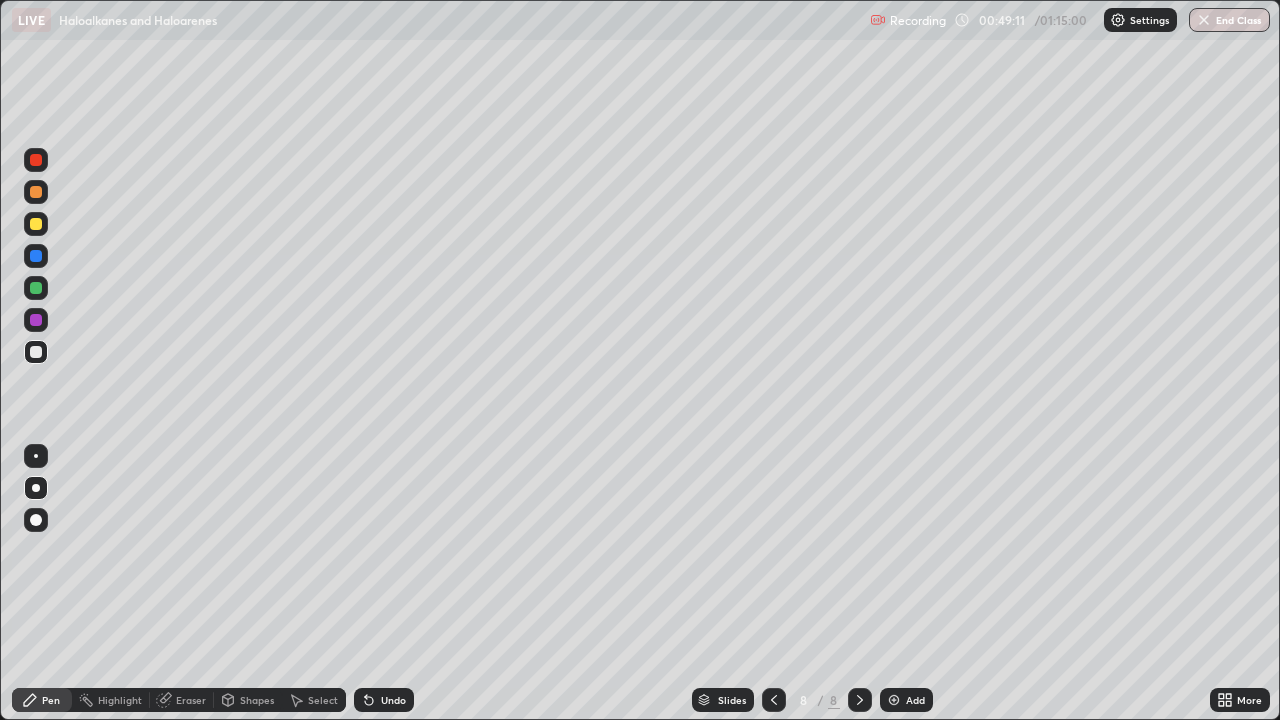 click at bounding box center (36, 224) 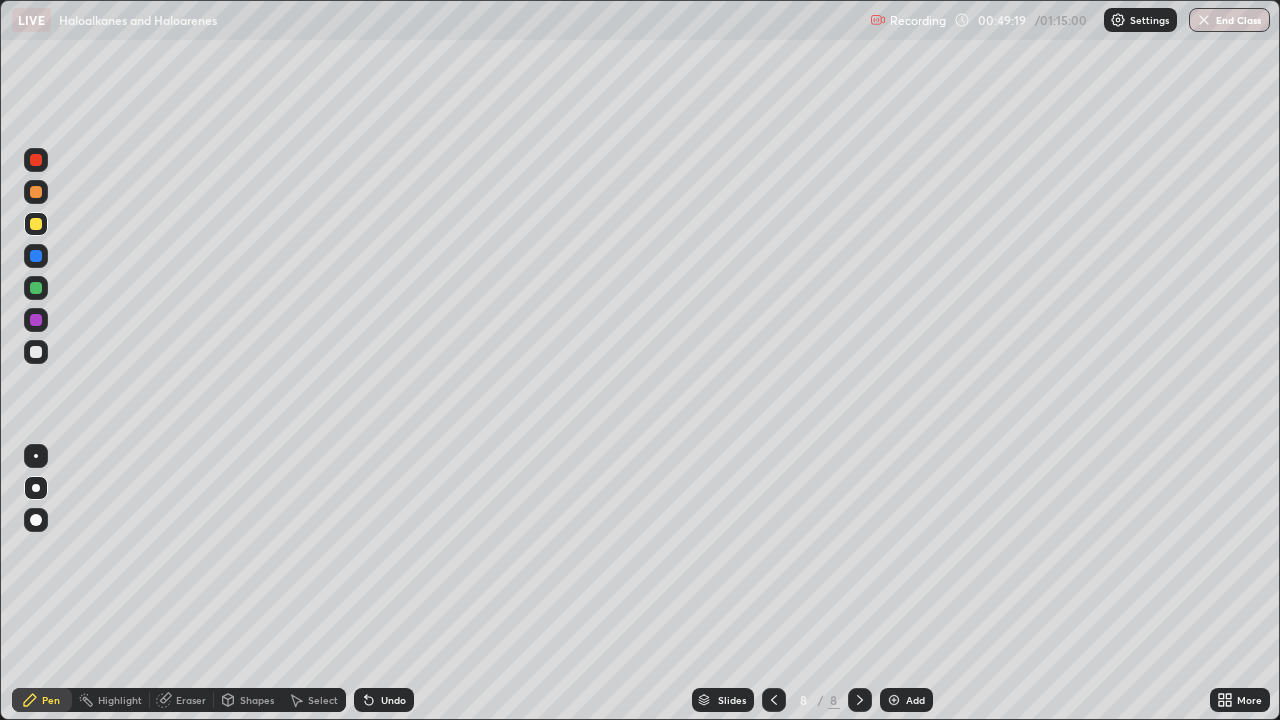 click at bounding box center (36, 352) 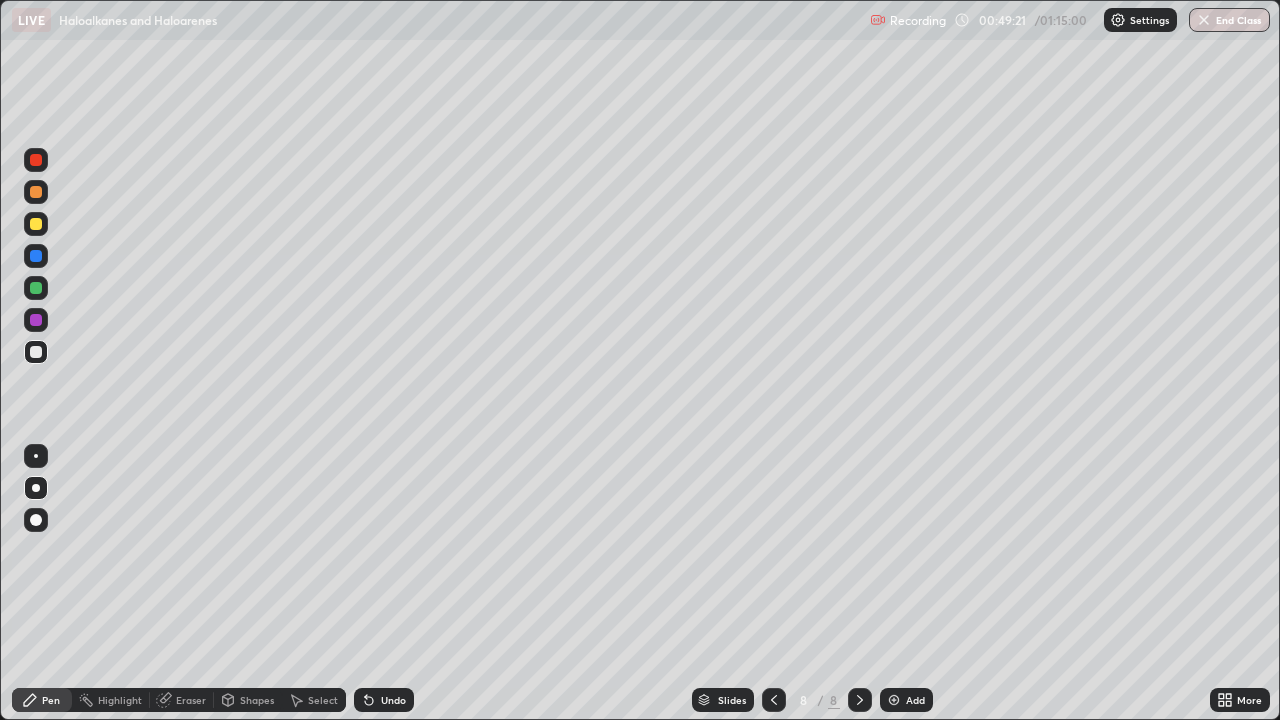 click at bounding box center [36, 288] 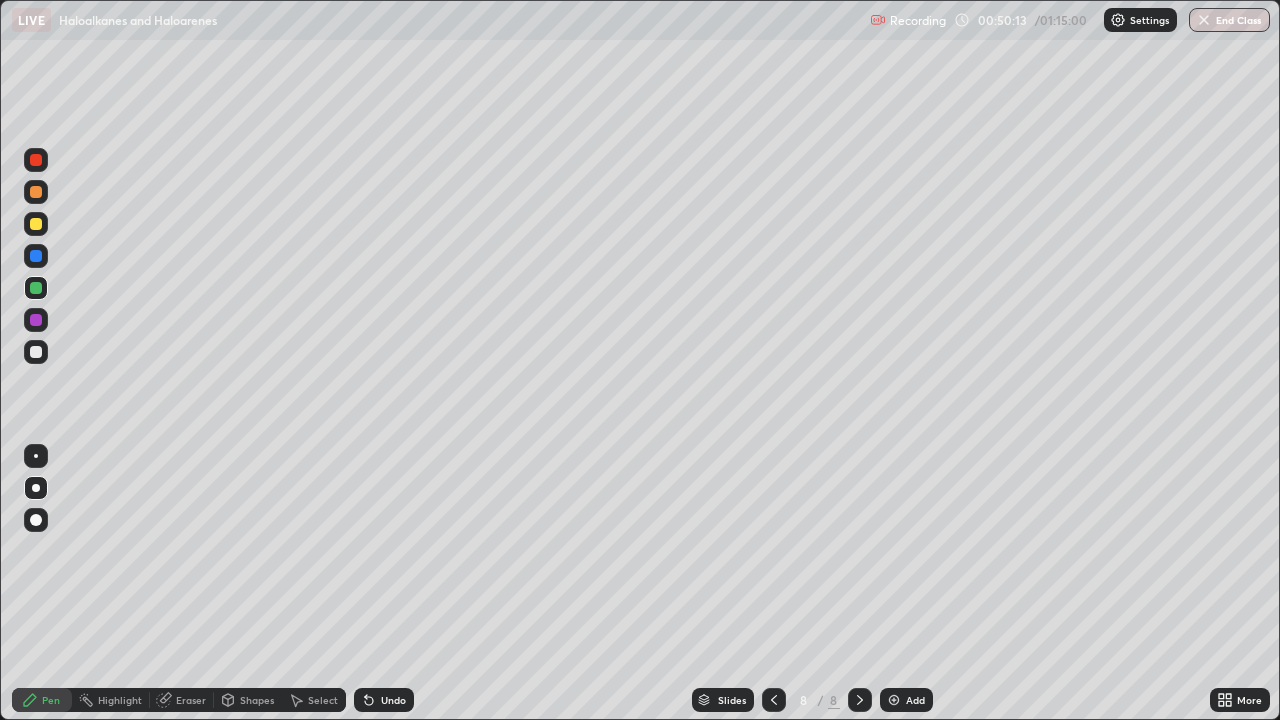 click at bounding box center [36, 224] 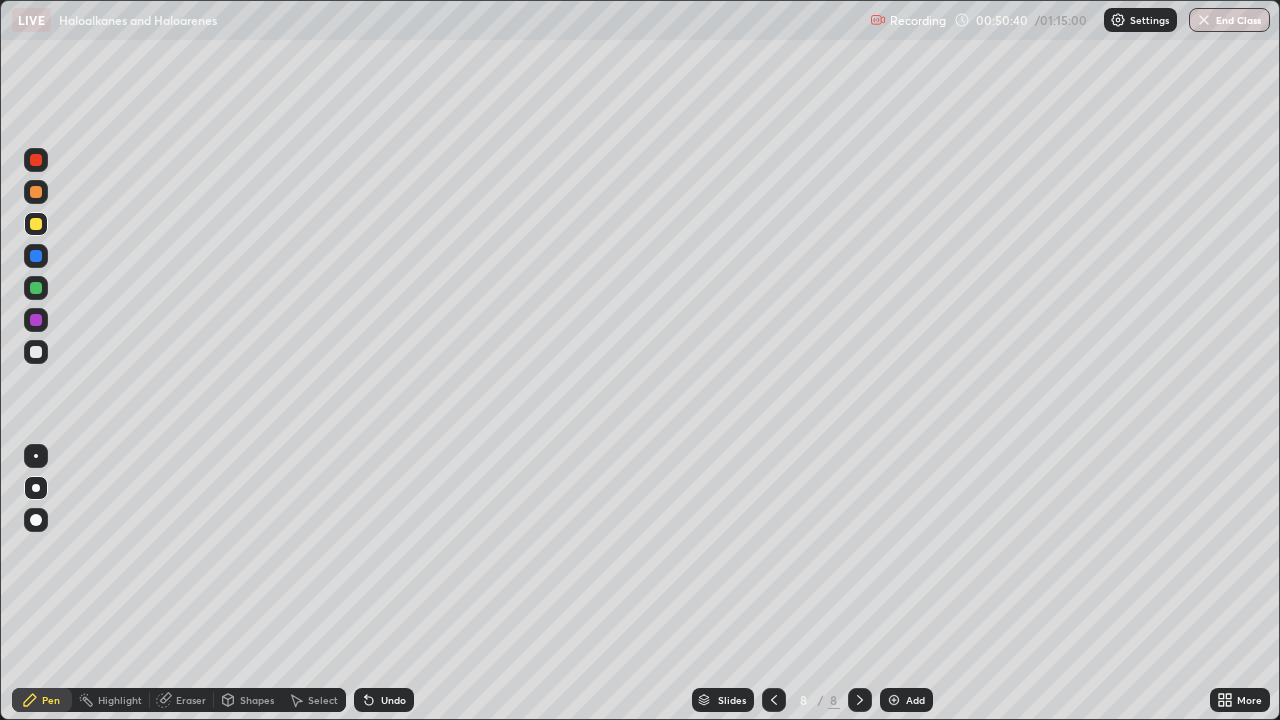 click on "Undo" at bounding box center [384, 700] 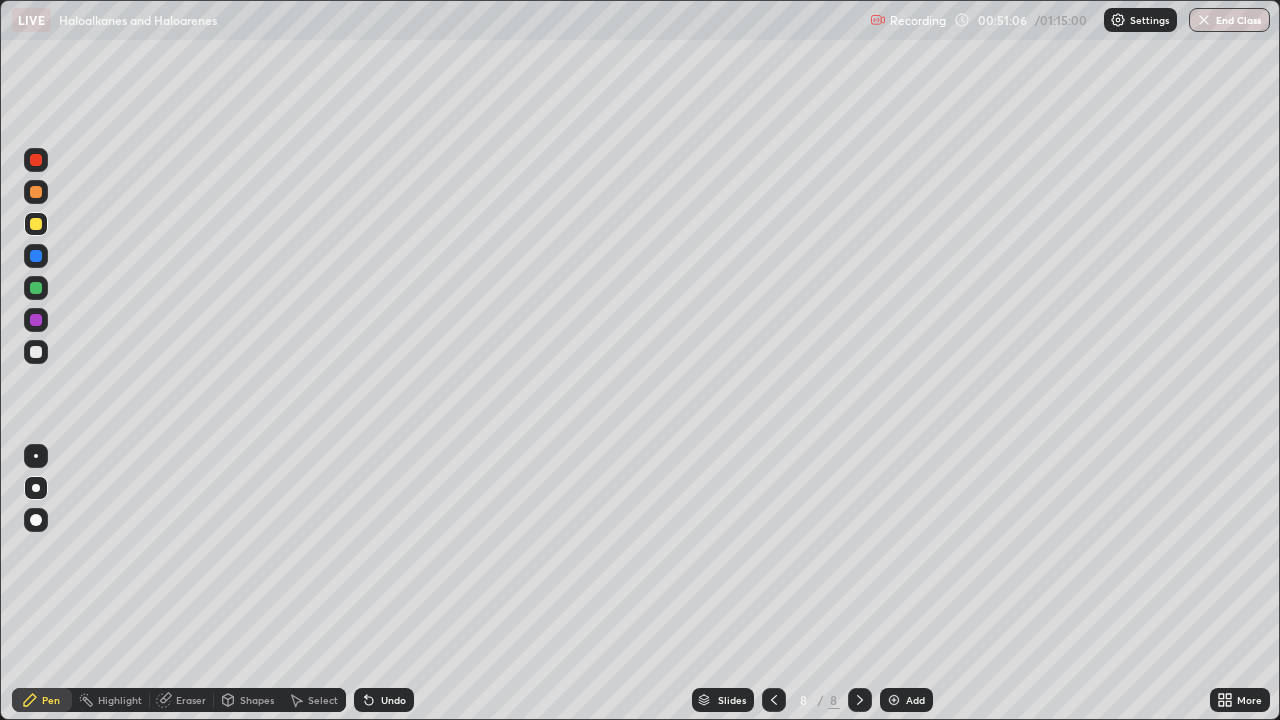 click on "Undo" at bounding box center [384, 700] 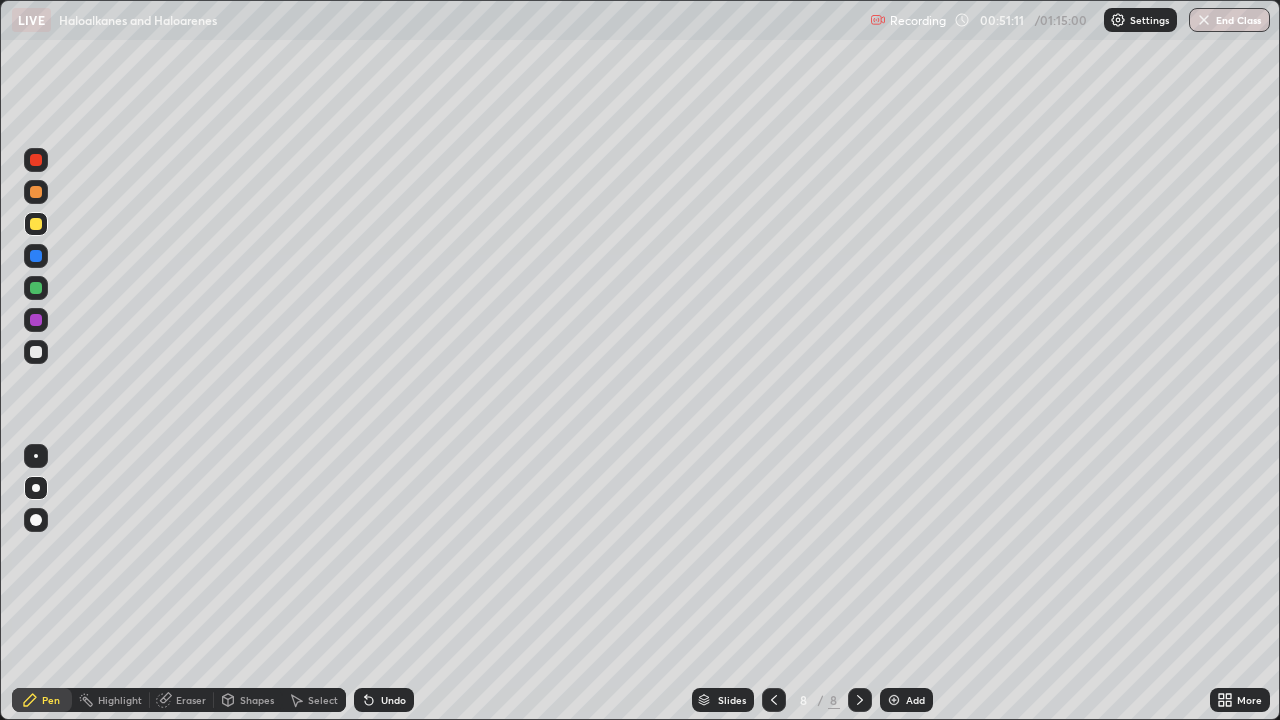 click at bounding box center [36, 288] 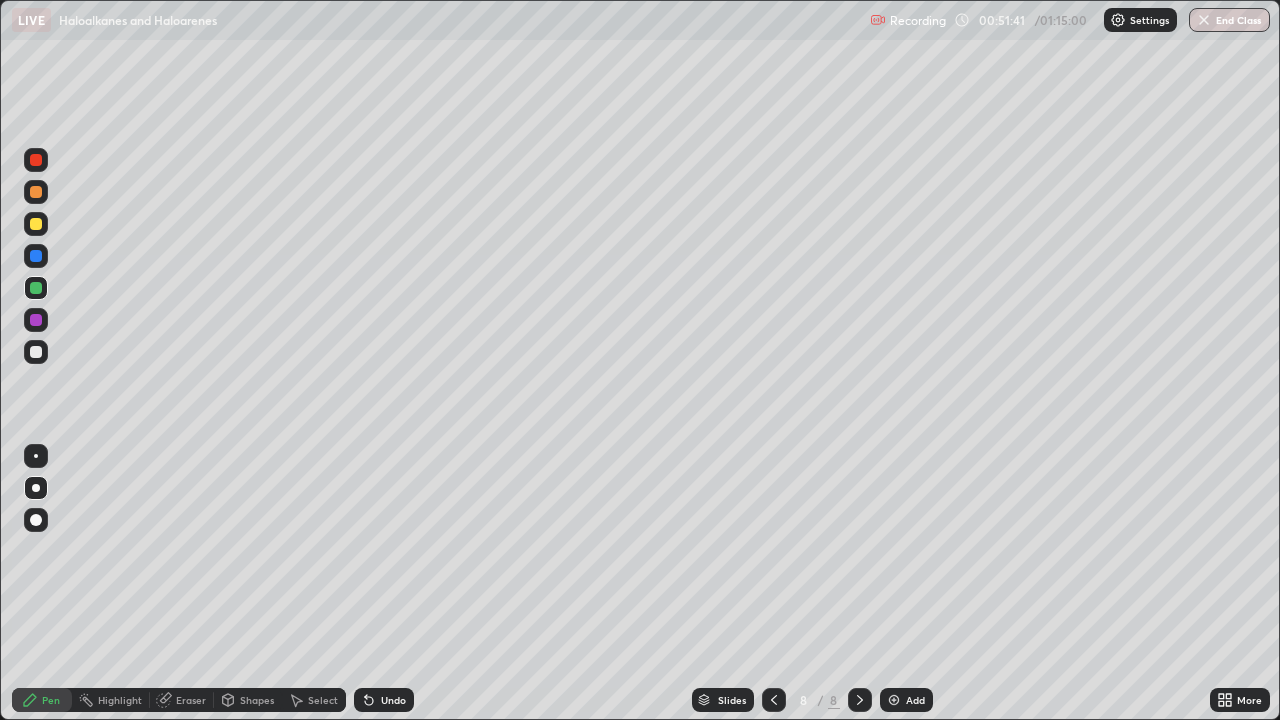 click at bounding box center (36, 160) 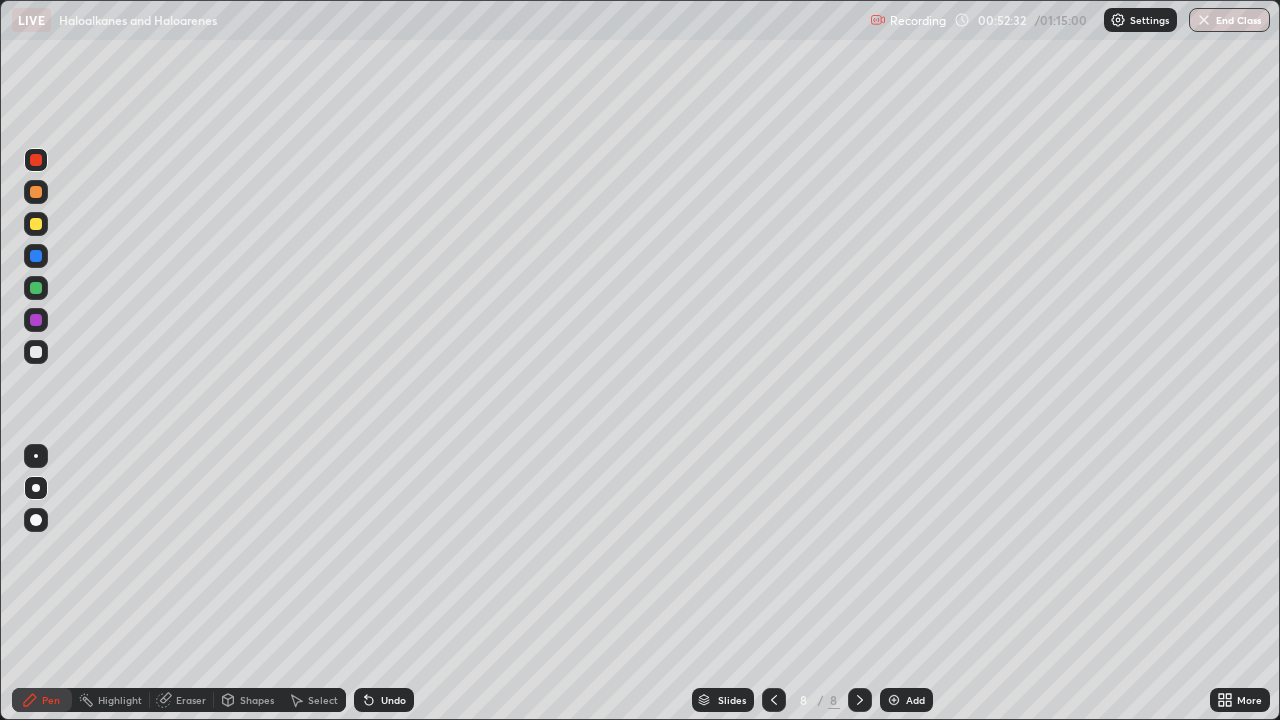 click on "Undo" at bounding box center [393, 700] 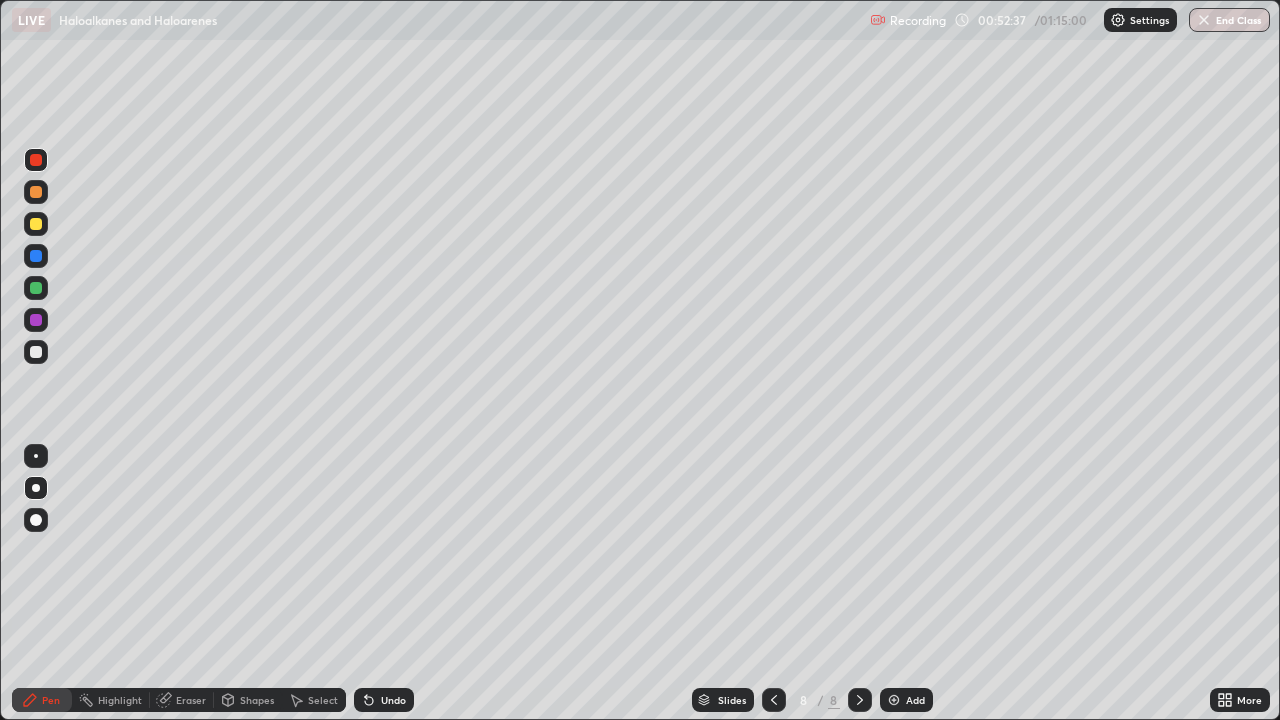 click on "Undo" at bounding box center [384, 700] 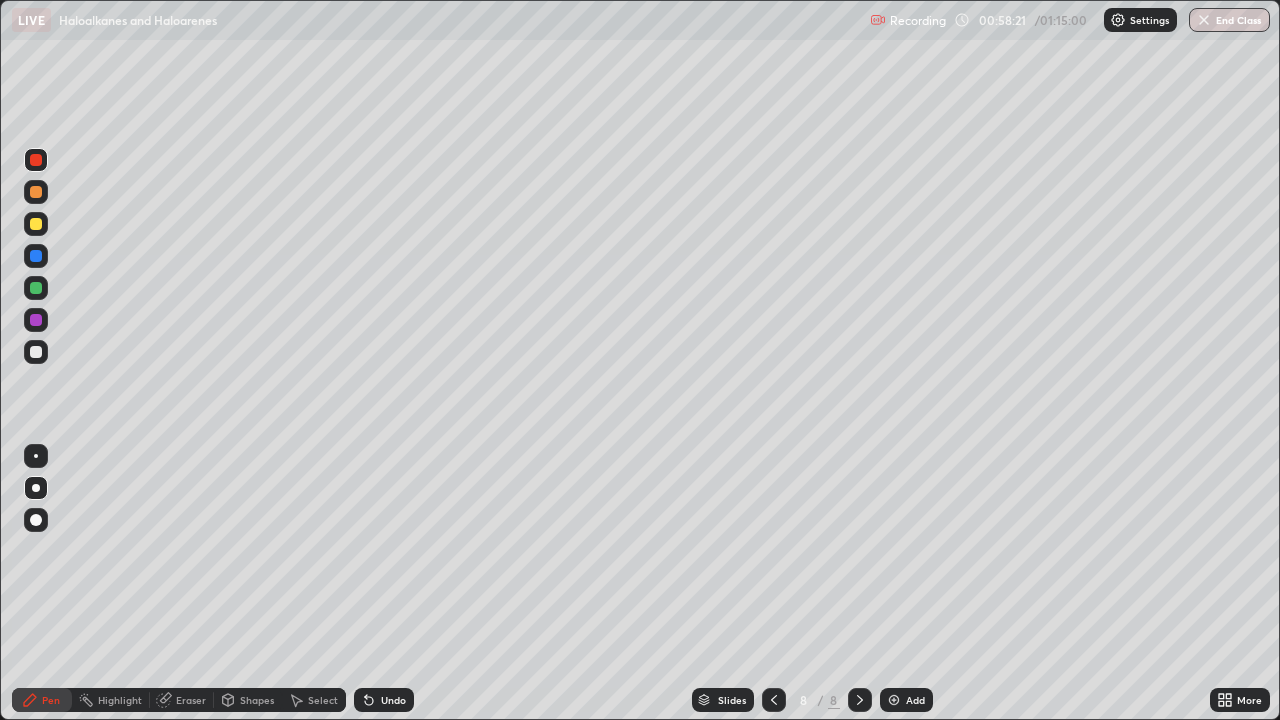 click at bounding box center (36, 352) 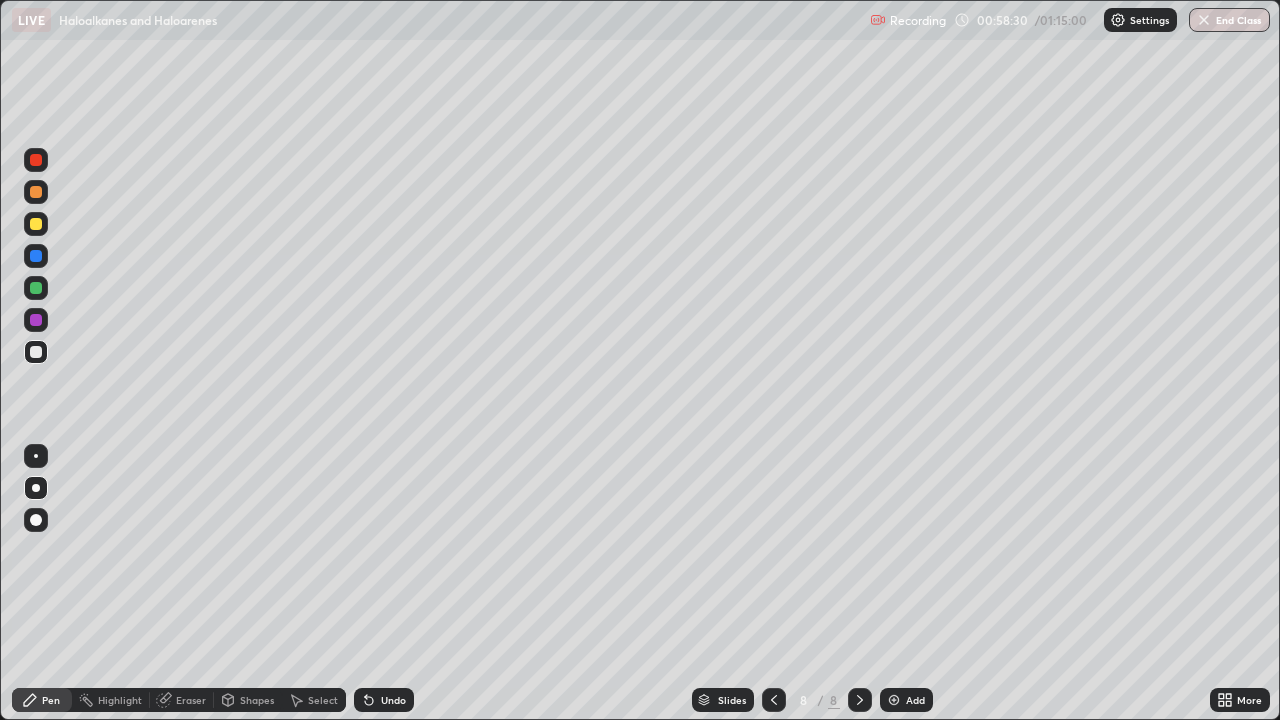 click on "Add" at bounding box center (906, 700) 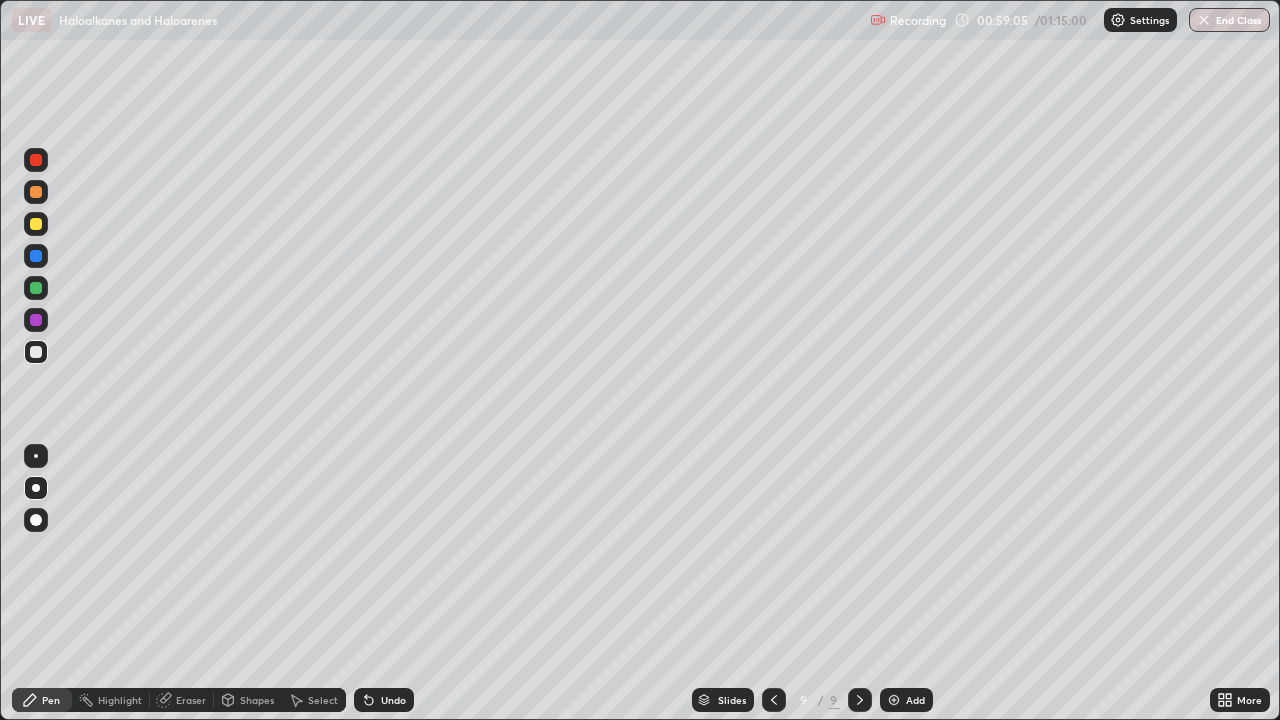 click 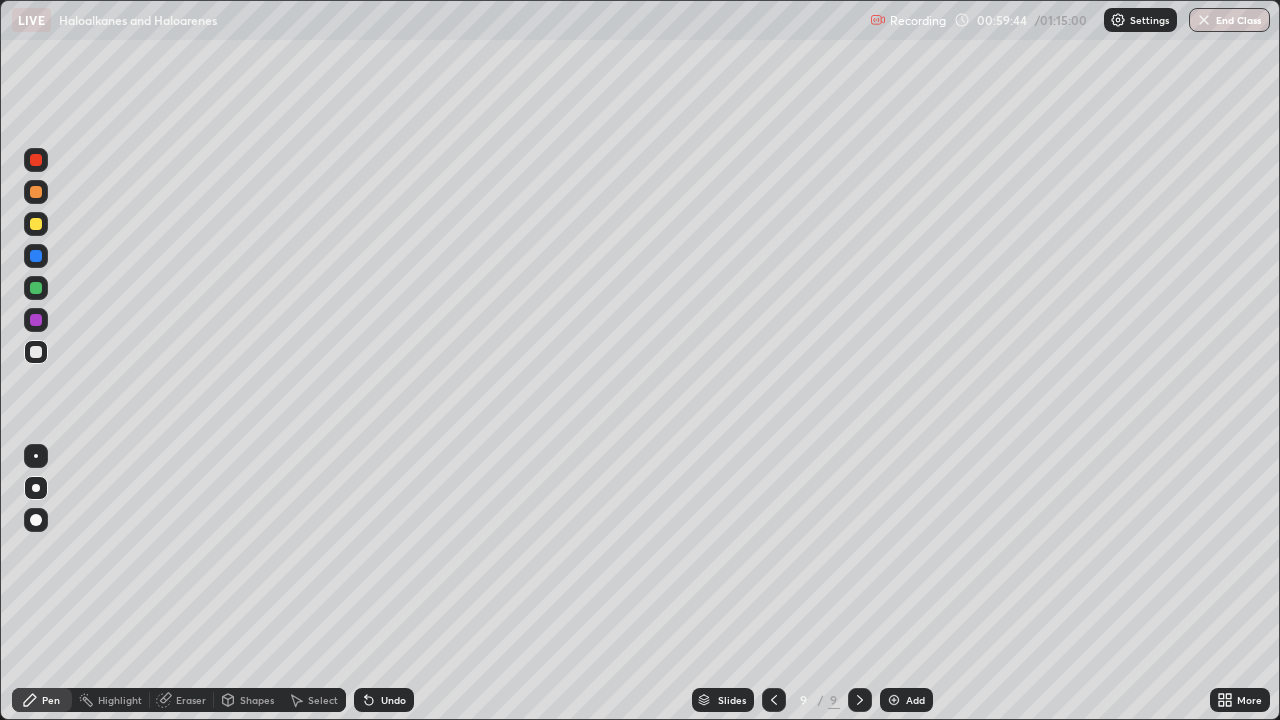 click at bounding box center [36, 224] 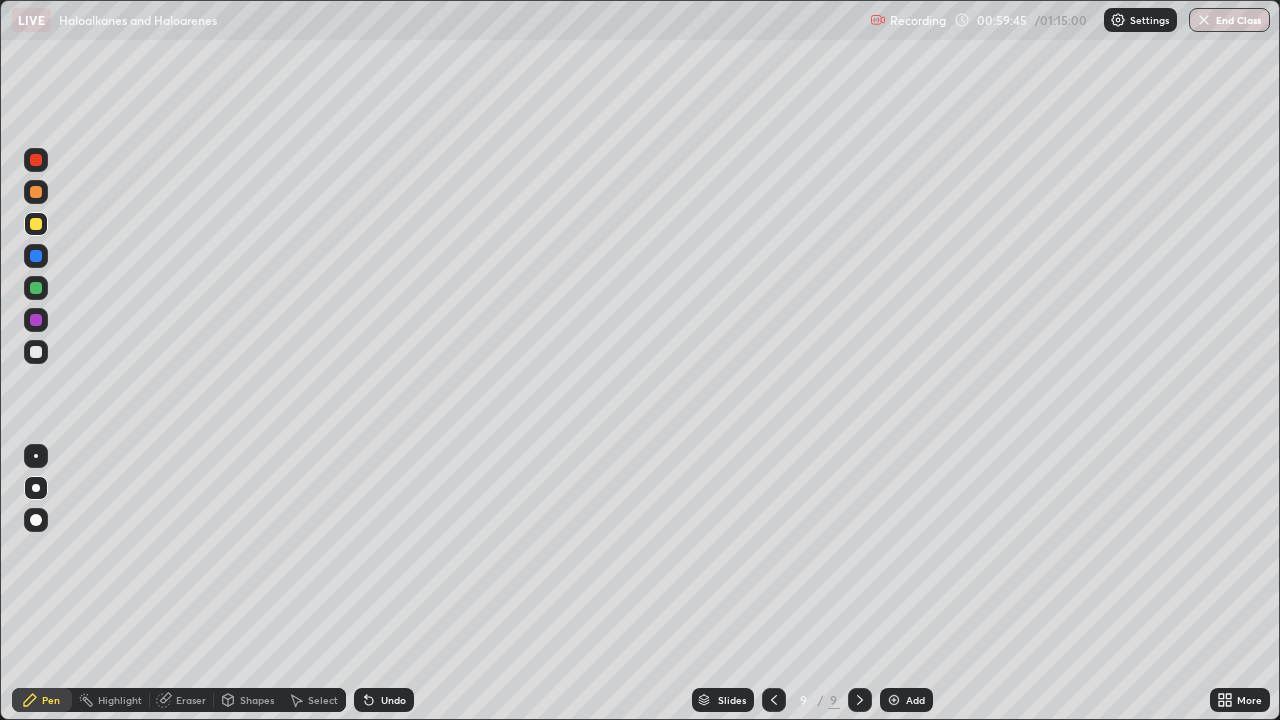 click at bounding box center (36, 352) 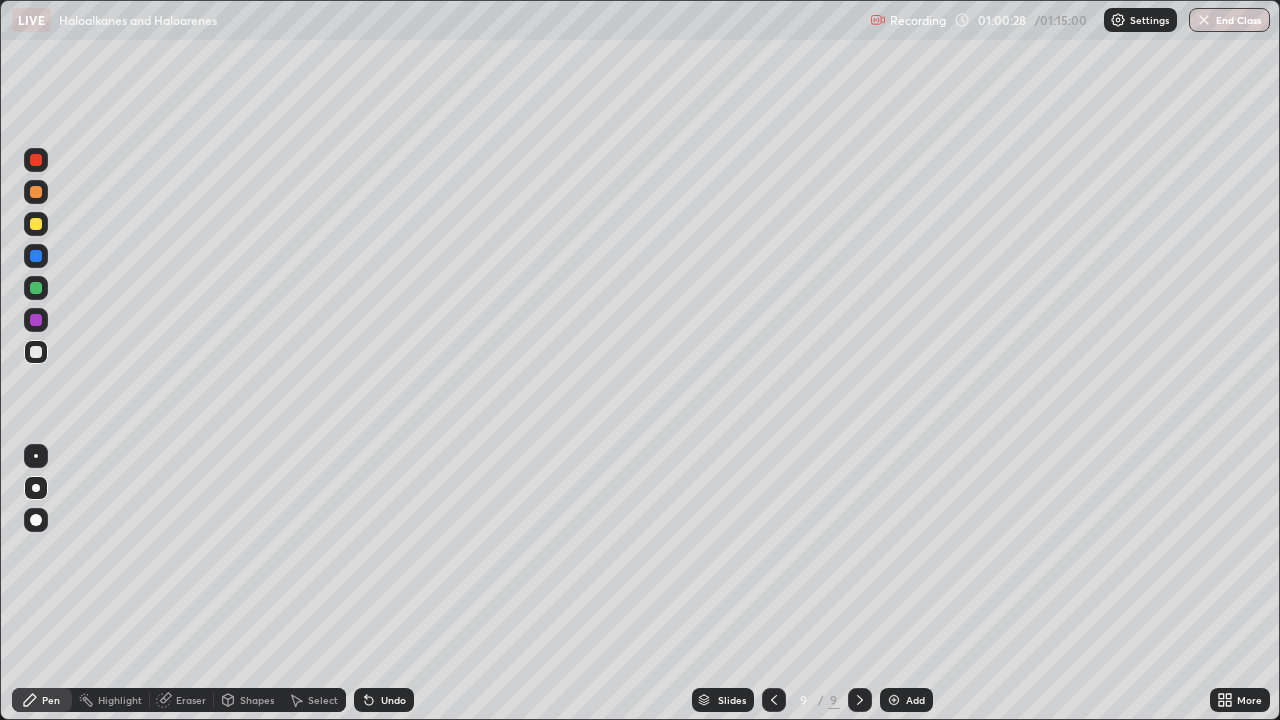 click 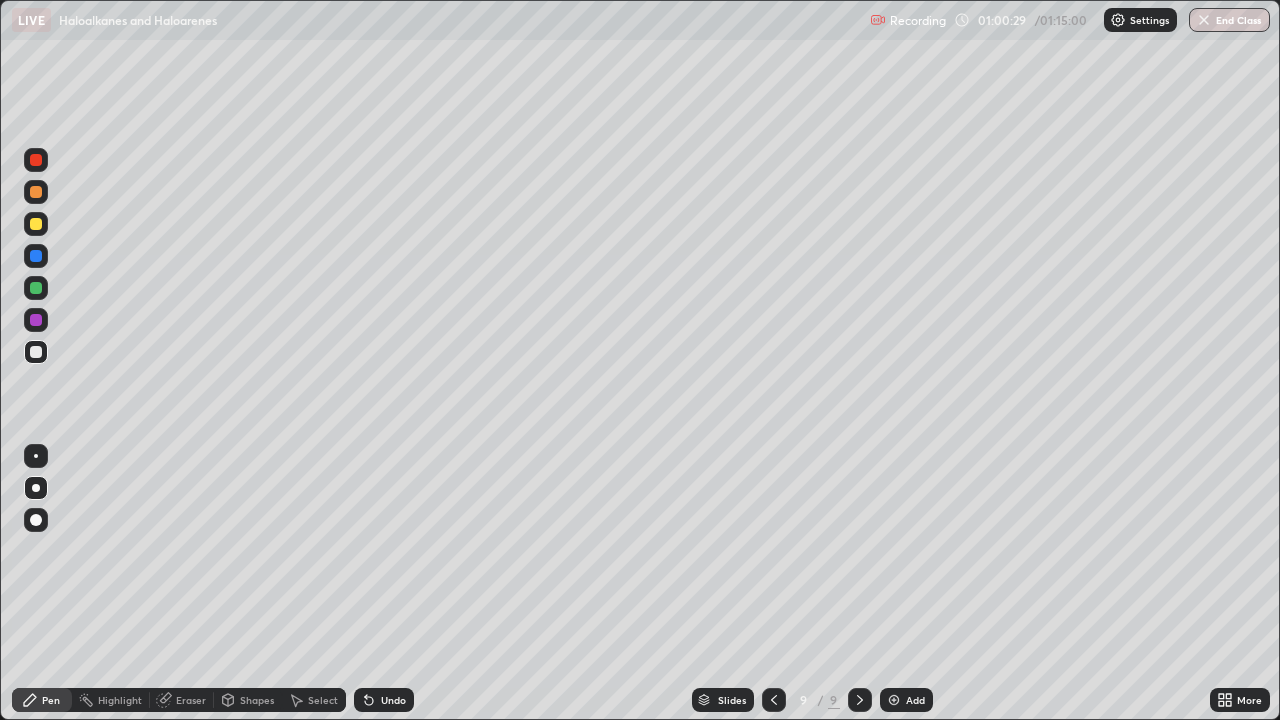 click on "Undo" at bounding box center (384, 700) 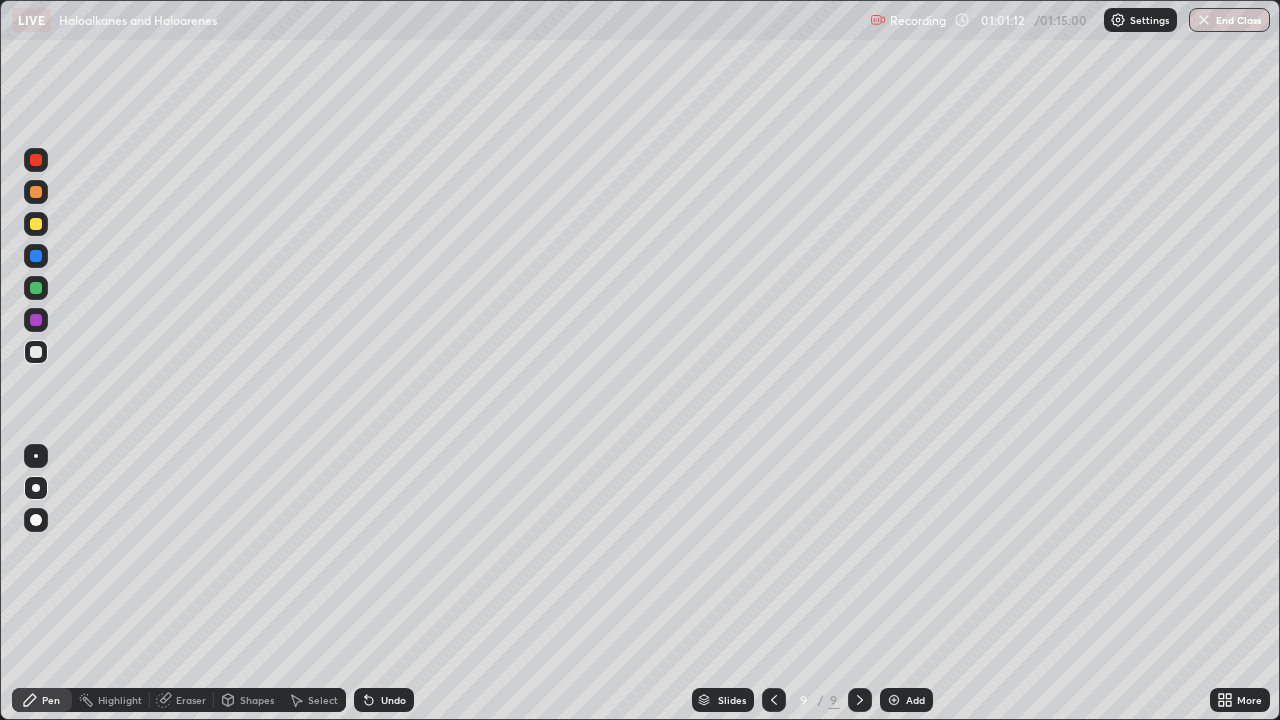 click on "Eraser" at bounding box center (191, 700) 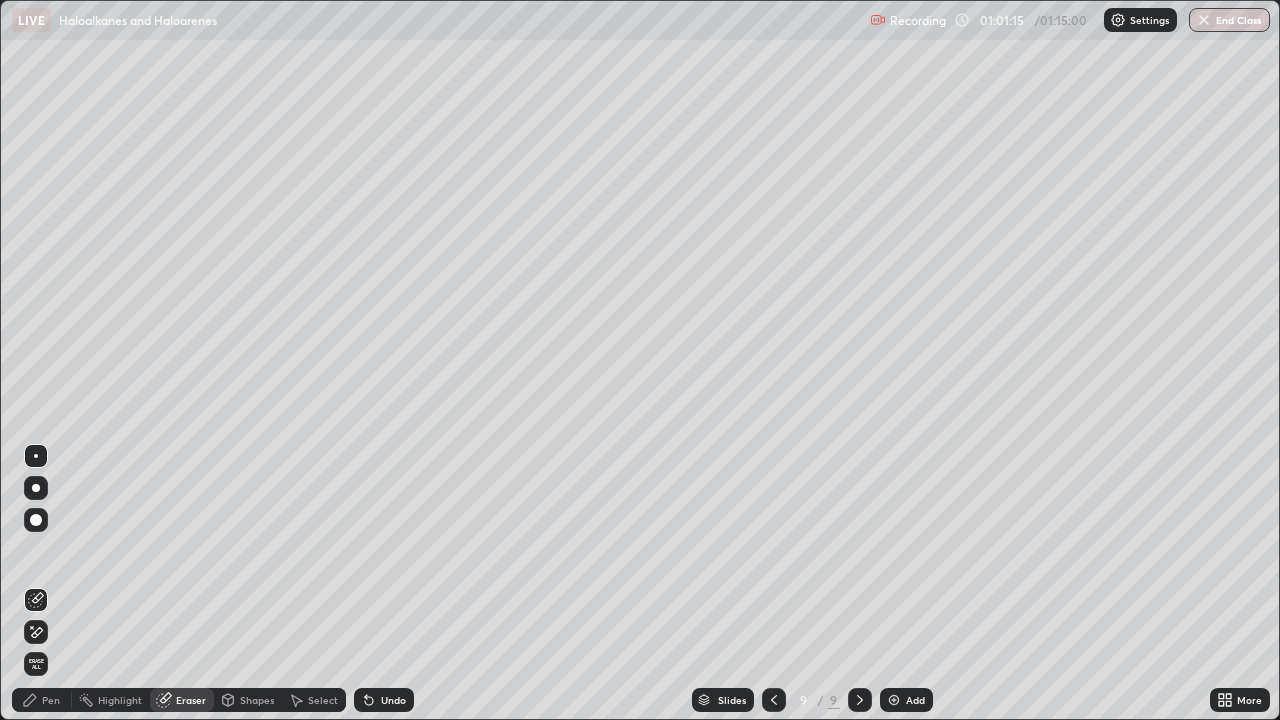 click on "Pen" at bounding box center (51, 700) 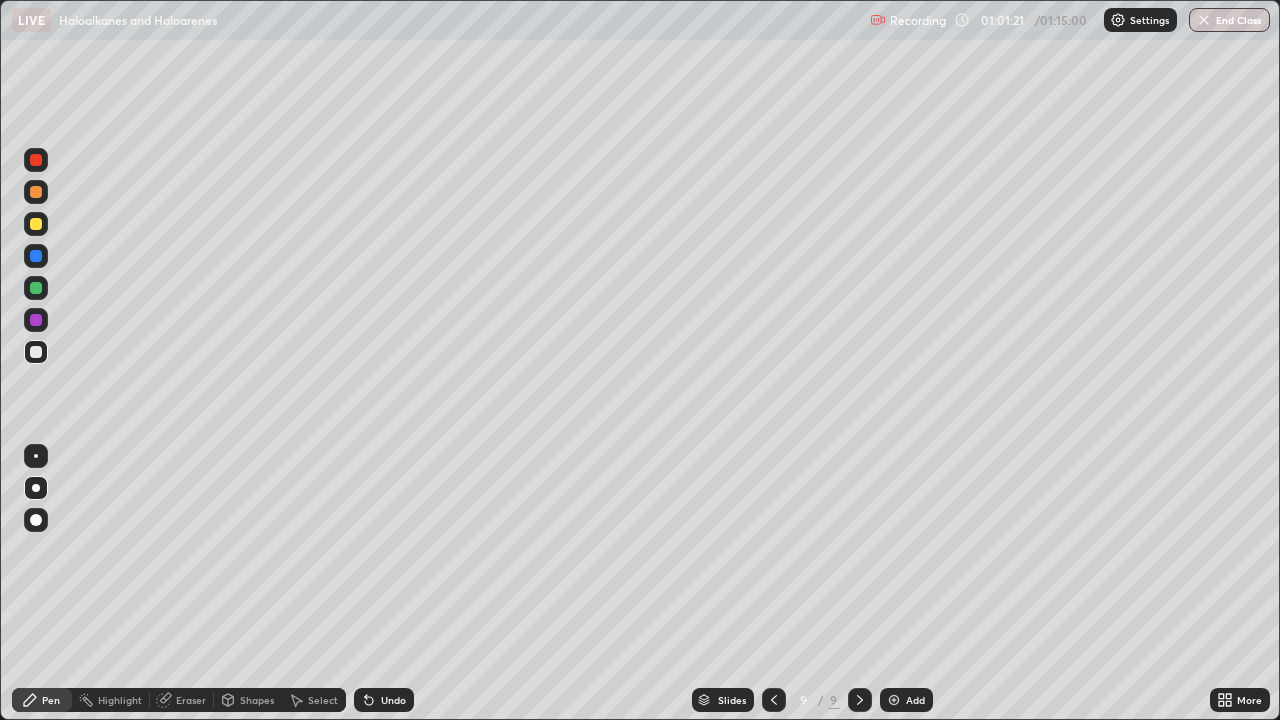 click at bounding box center (36, 224) 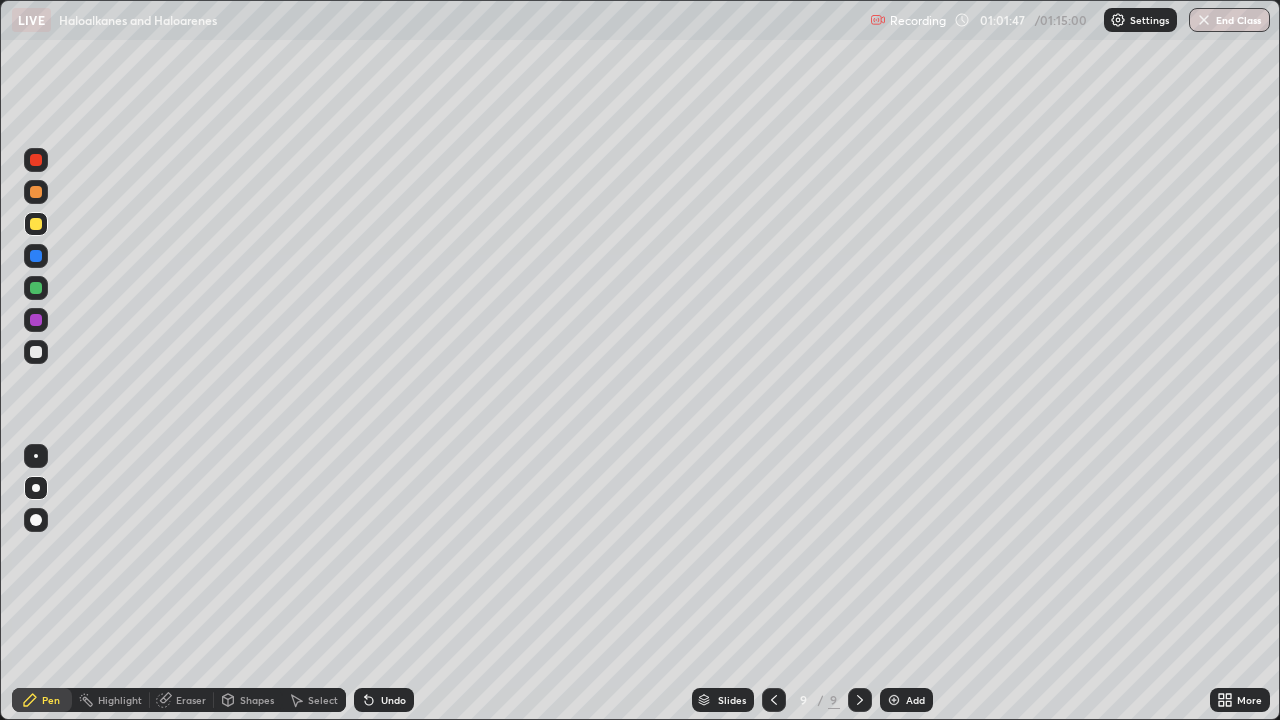 click at bounding box center [36, 352] 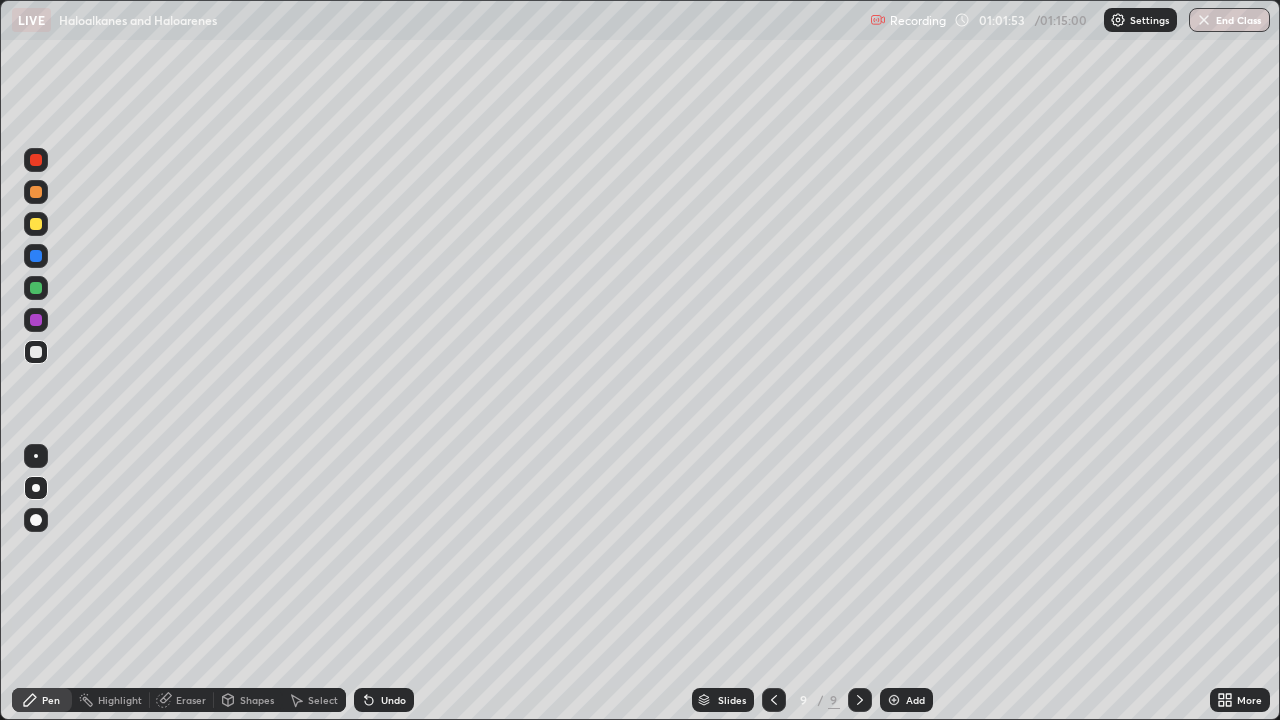 click on "Undo" at bounding box center (384, 700) 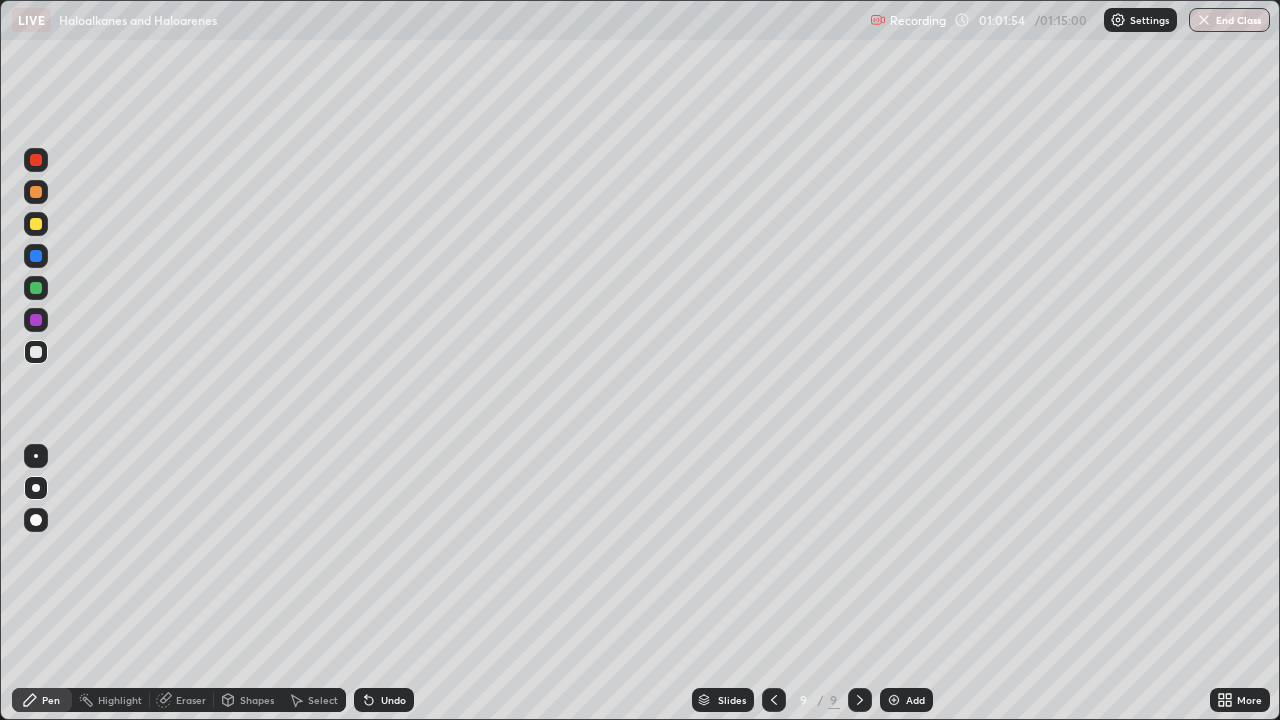 click 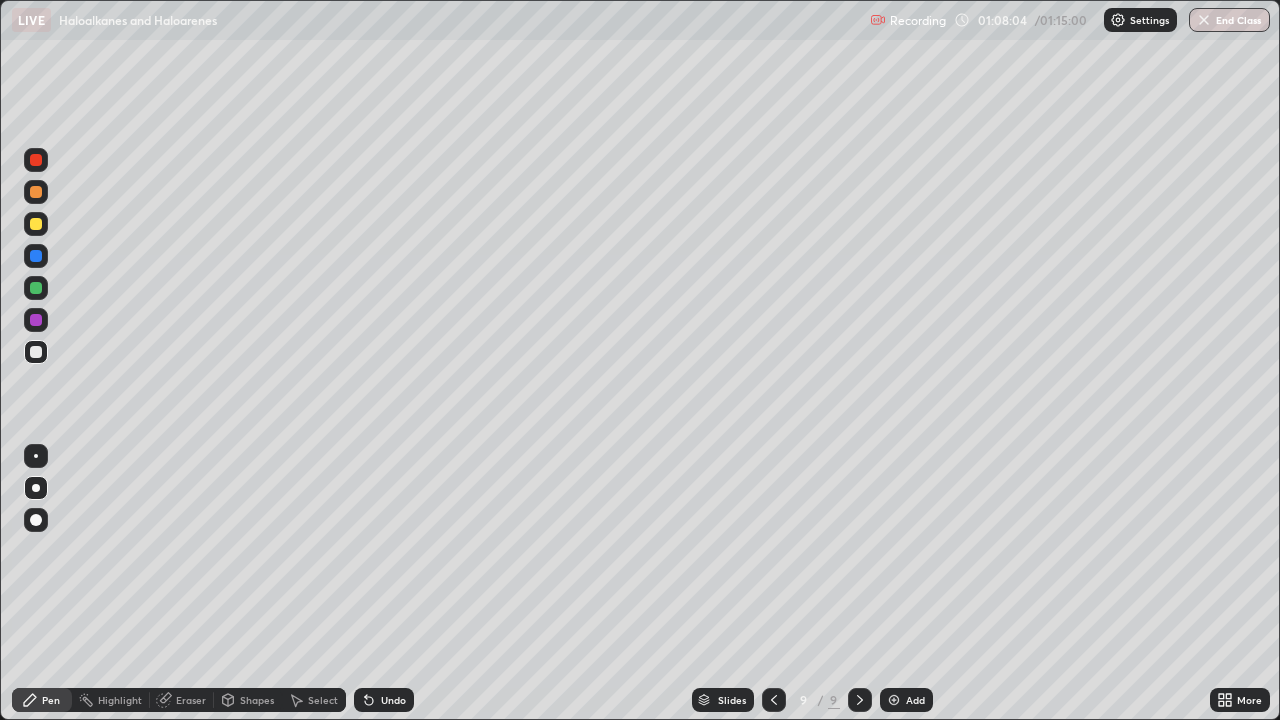 click on "End Class" at bounding box center (1229, 20) 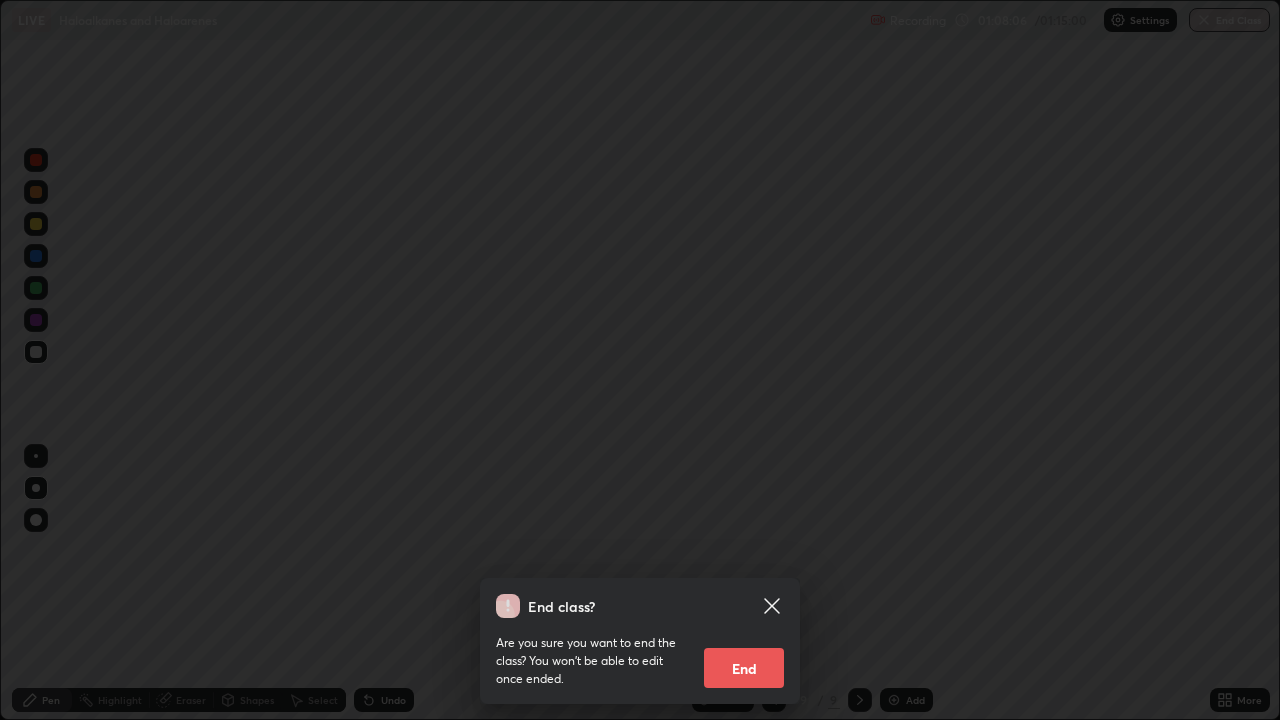 click 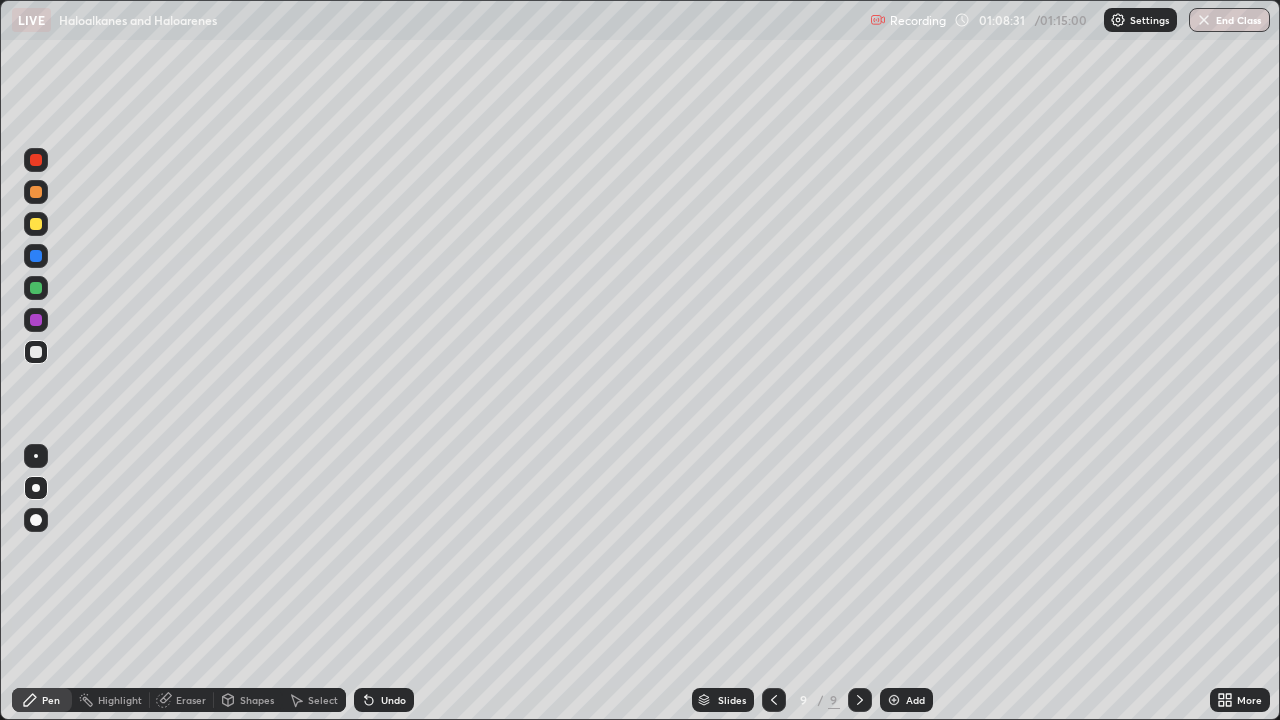 click on "End Class" at bounding box center [1229, 20] 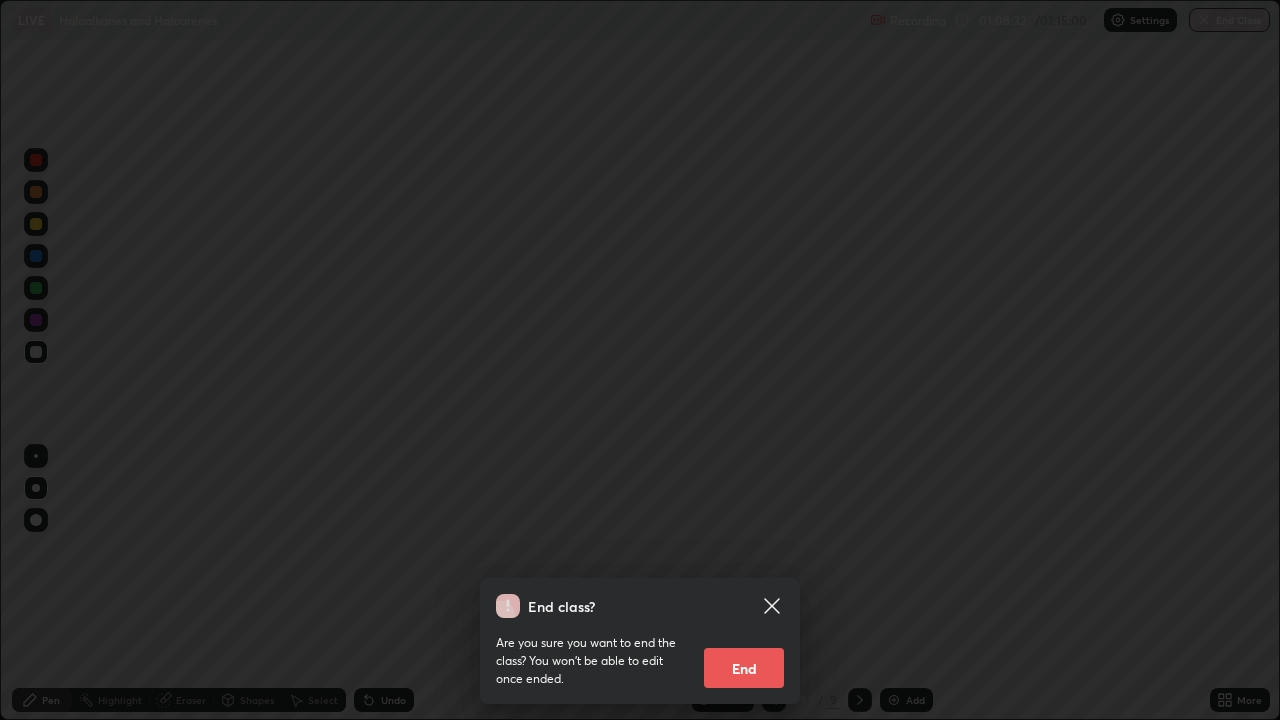 click on "End" at bounding box center (744, 668) 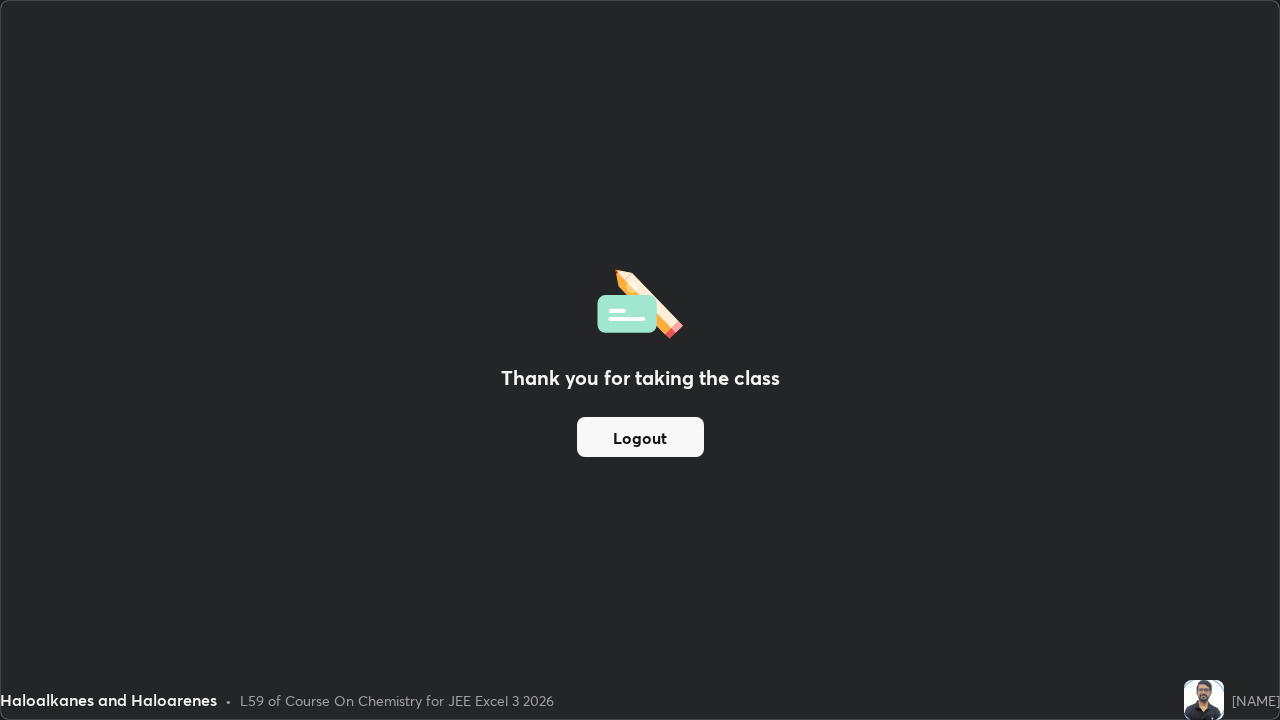 click on "Thank you for taking the class Logout" at bounding box center (640, 360) 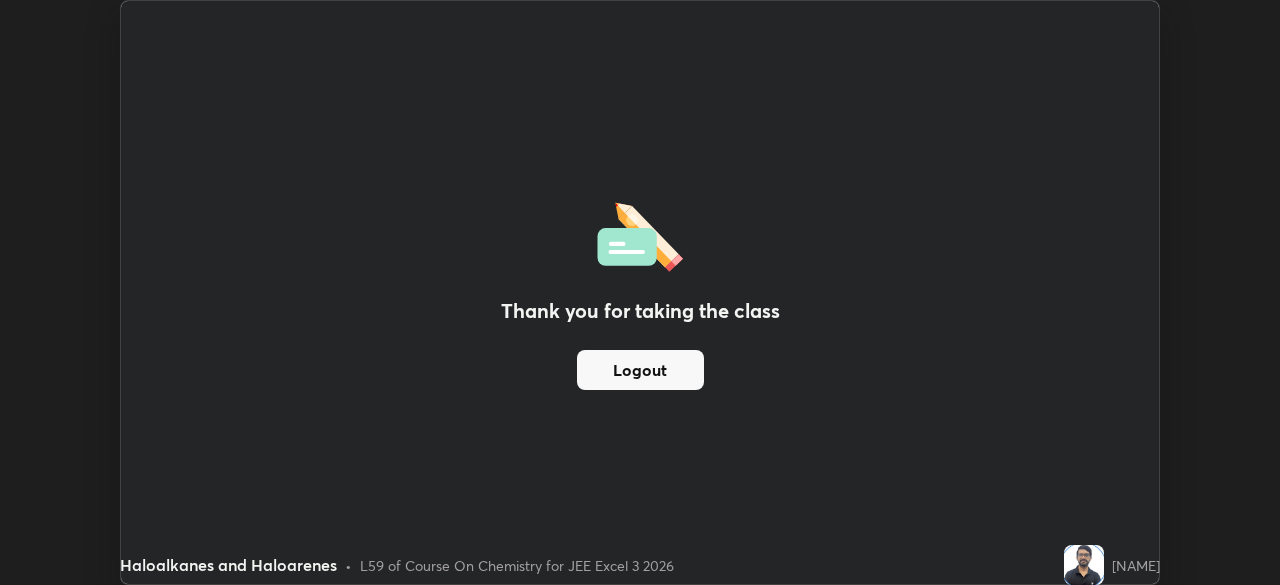 scroll, scrollTop: 585, scrollLeft: 1280, axis: both 